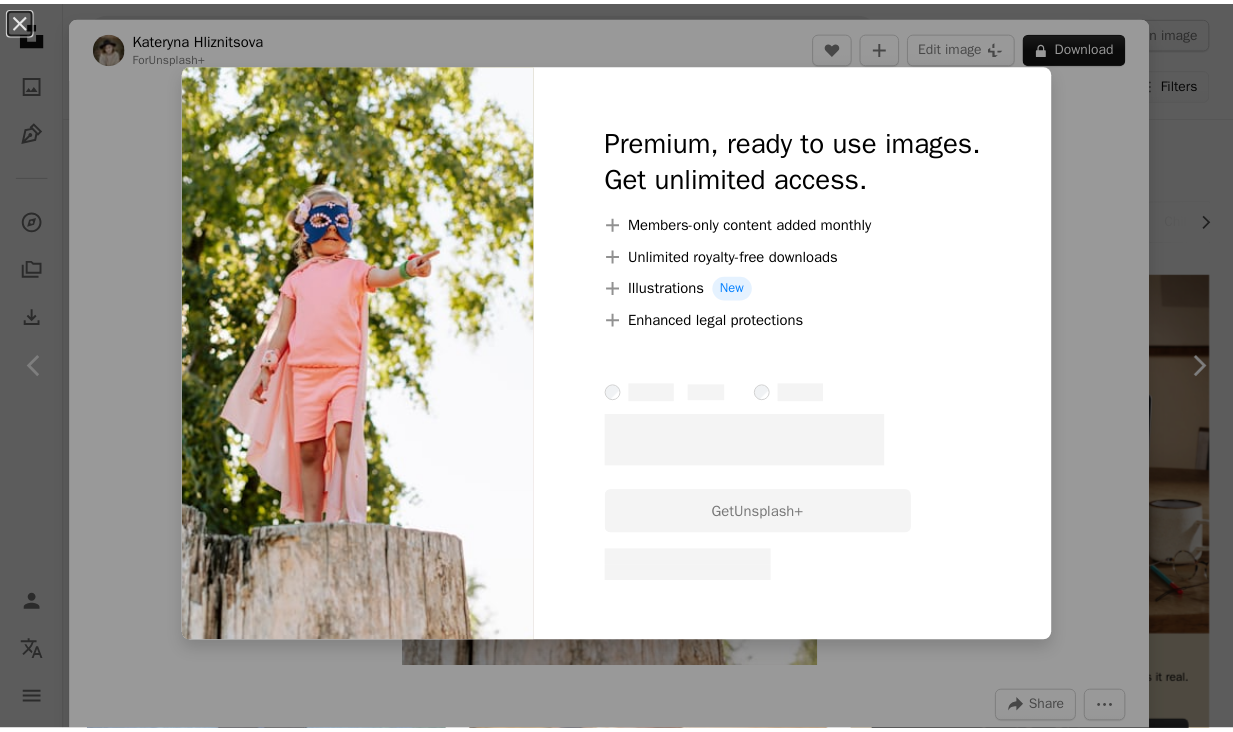 scroll, scrollTop: 3693, scrollLeft: 0, axis: vertical 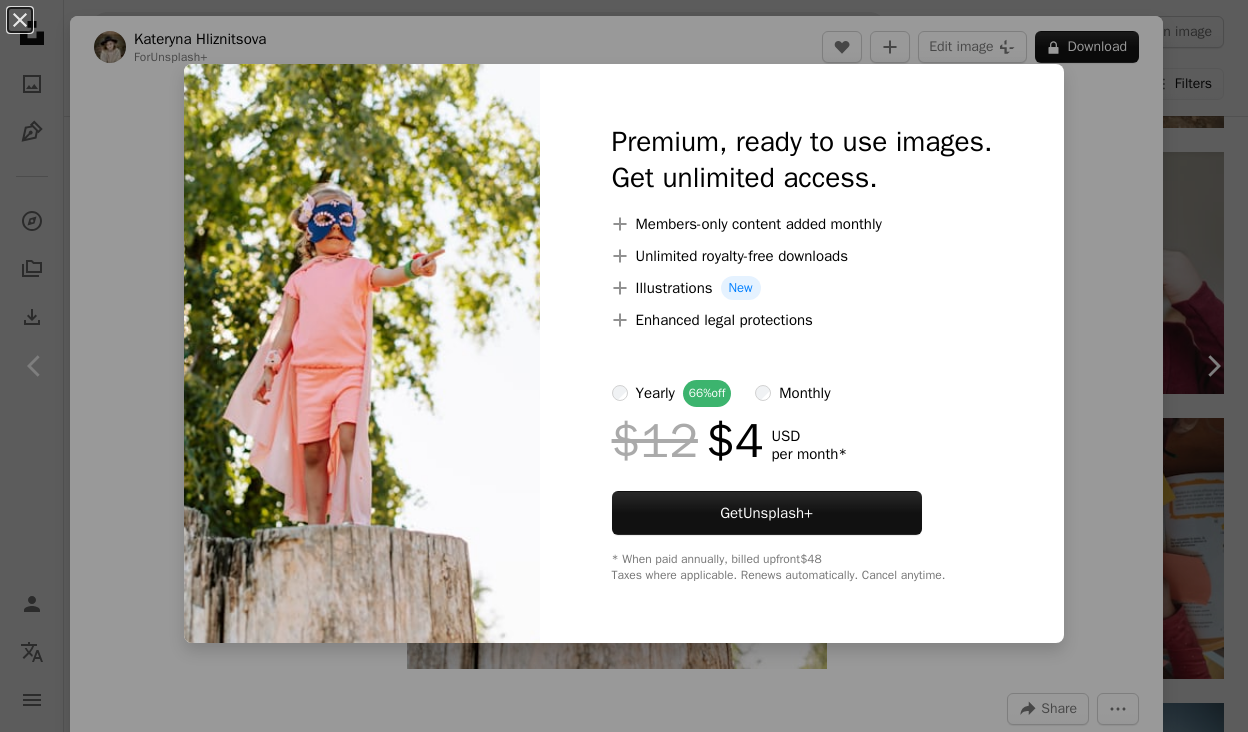 click on "An X shape Premium, ready to use images. Get unlimited access. A plus sign Members-only content added monthly A plus sign Unlimited royalty-free downloads A plus sign Illustrations  New A plus sign Enhanced legal protections yearly 66%  off monthly $12   $4 USD per month * Get  Unsplash+ * When paid annually, billed upfront  $48 Taxes where applicable. Renews automatically. Cancel anytime." at bounding box center (624, 366) 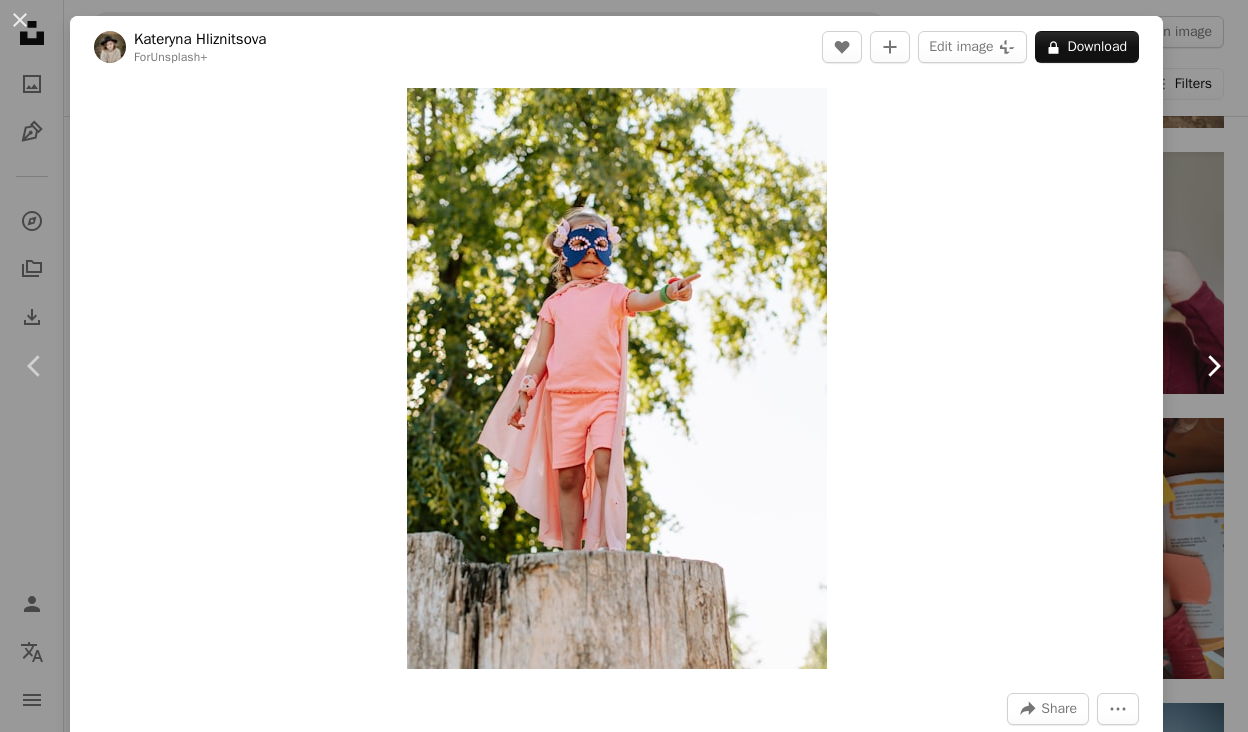 click on "Chevron right" at bounding box center [1213, 366] 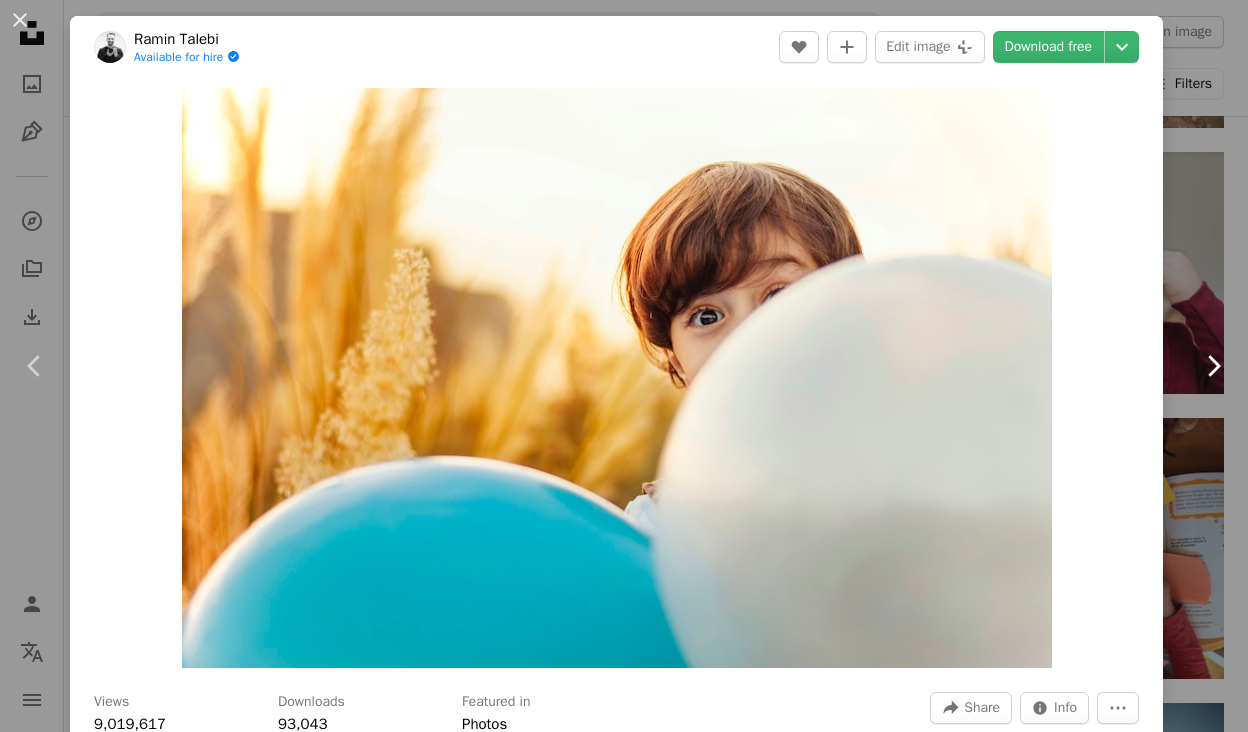 click on "Chevron right" 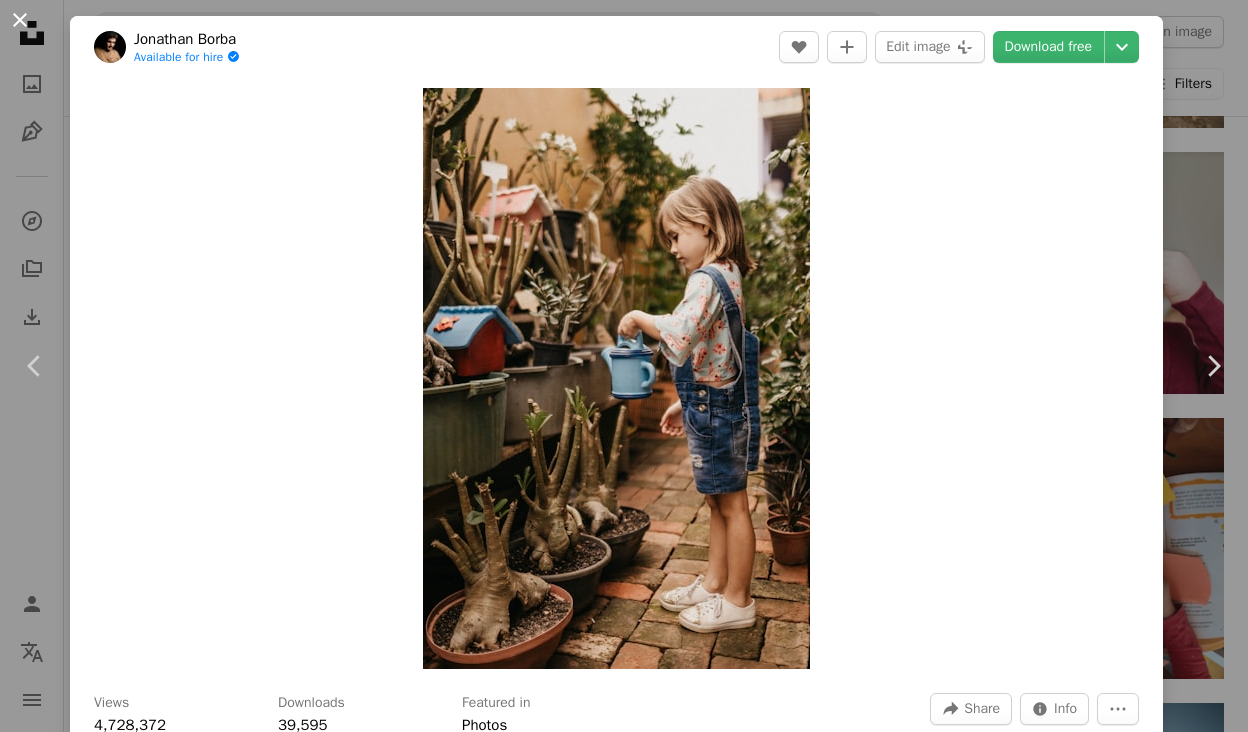click on "An X shape" at bounding box center (20, 20) 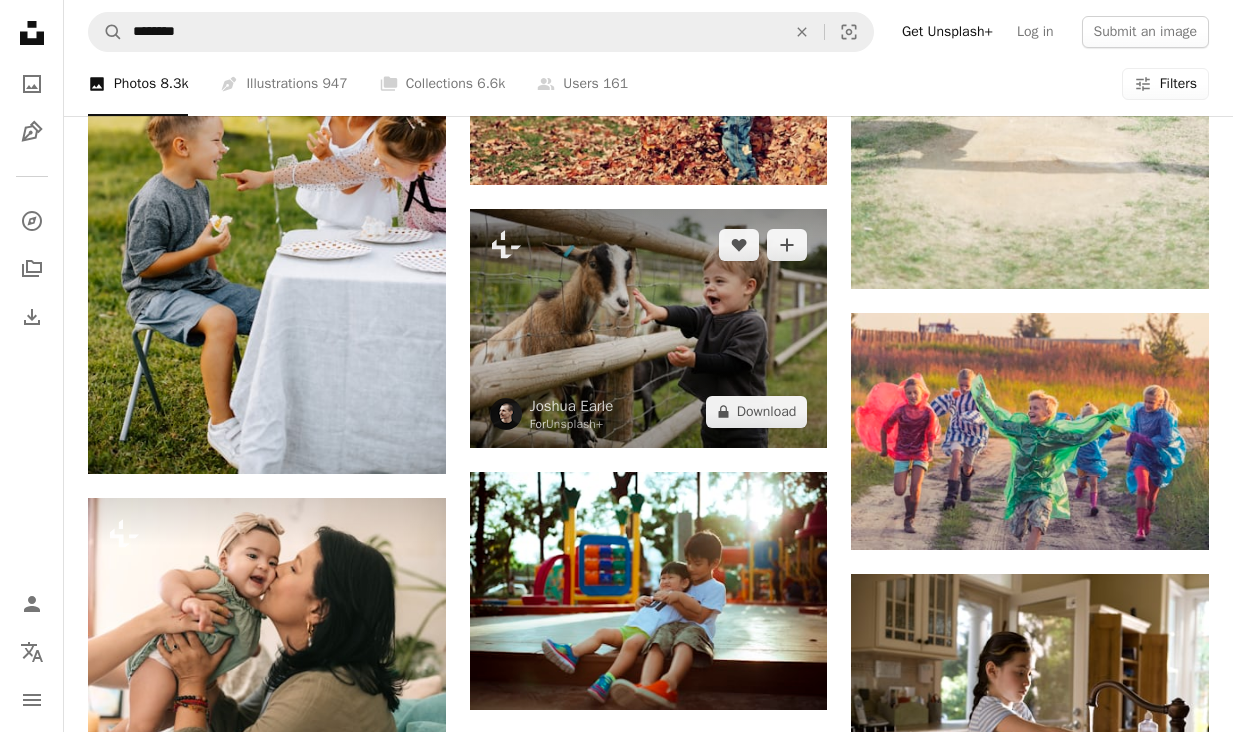 scroll, scrollTop: 14293, scrollLeft: 0, axis: vertical 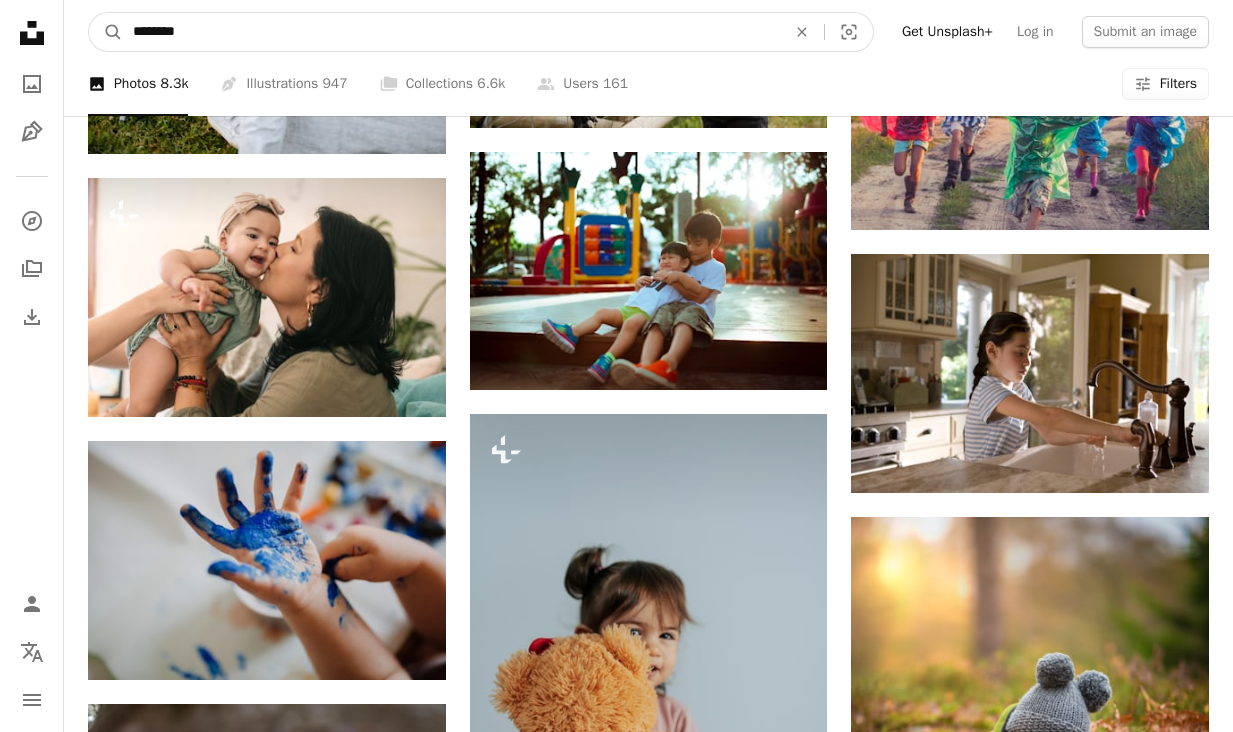 click on "********" at bounding box center (451, 32) 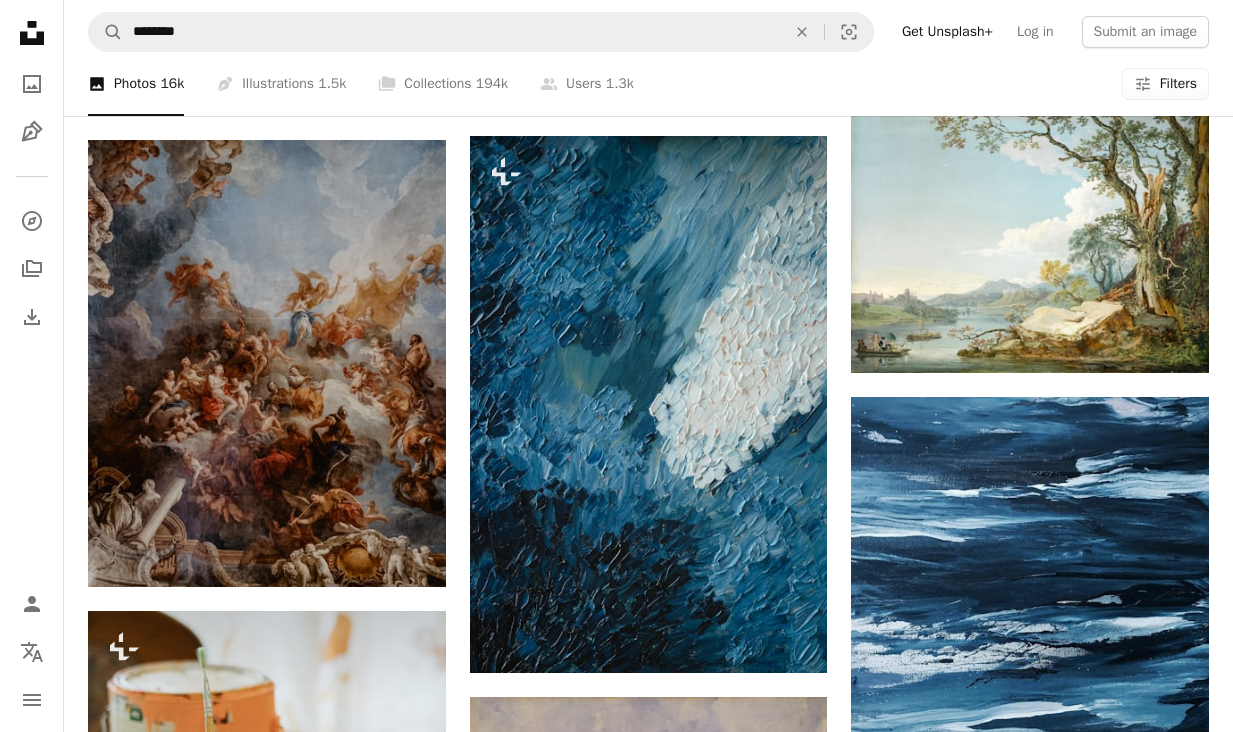 scroll, scrollTop: 800, scrollLeft: 0, axis: vertical 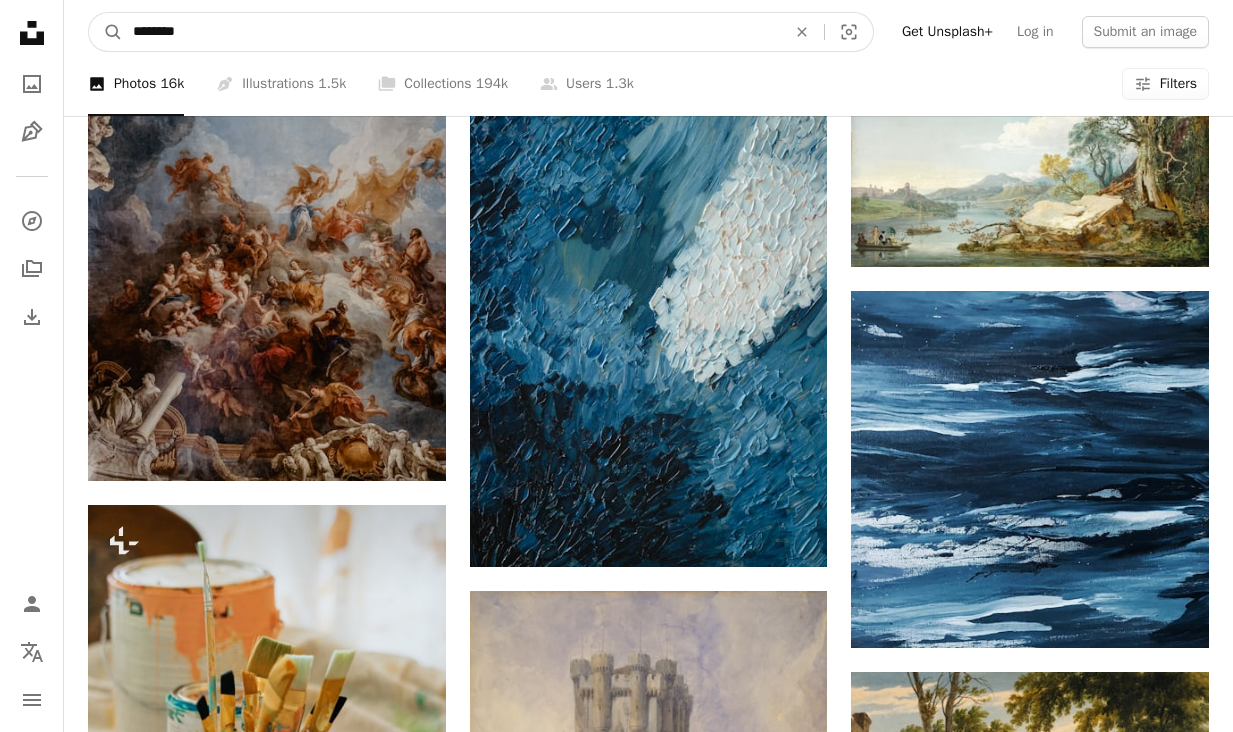 click on "********" at bounding box center (451, 32) 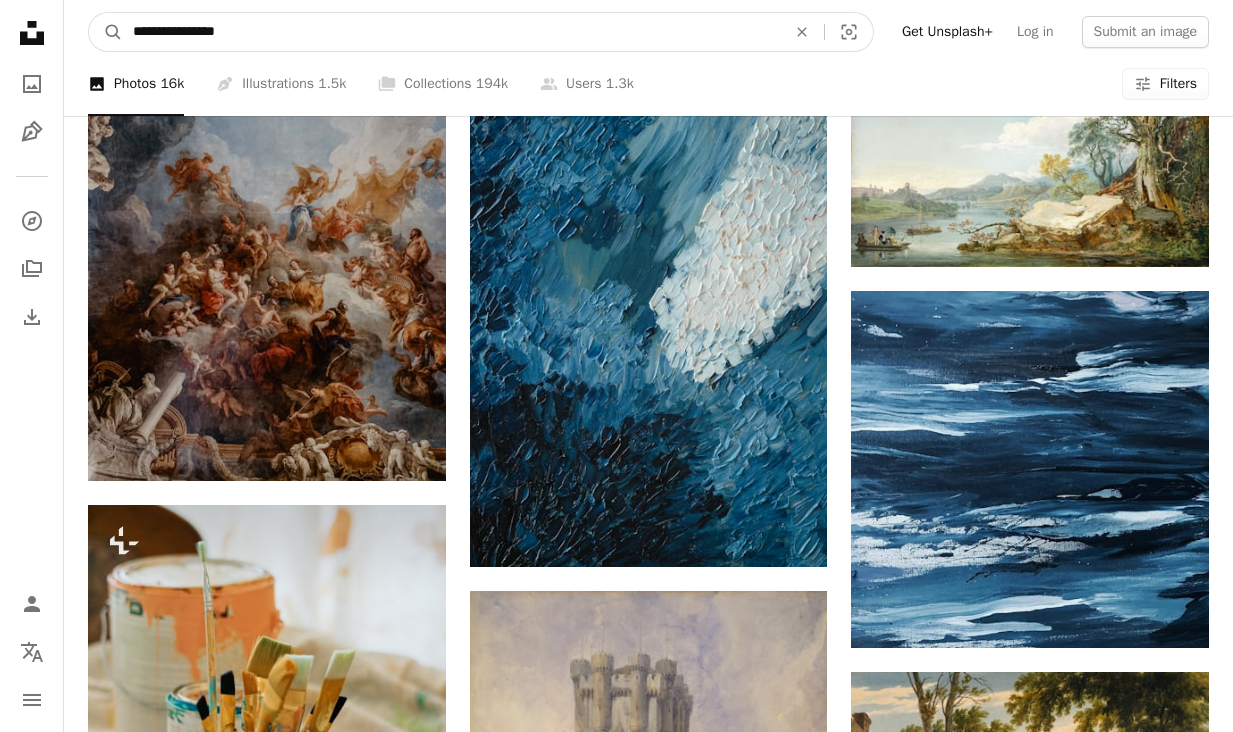 type on "**********" 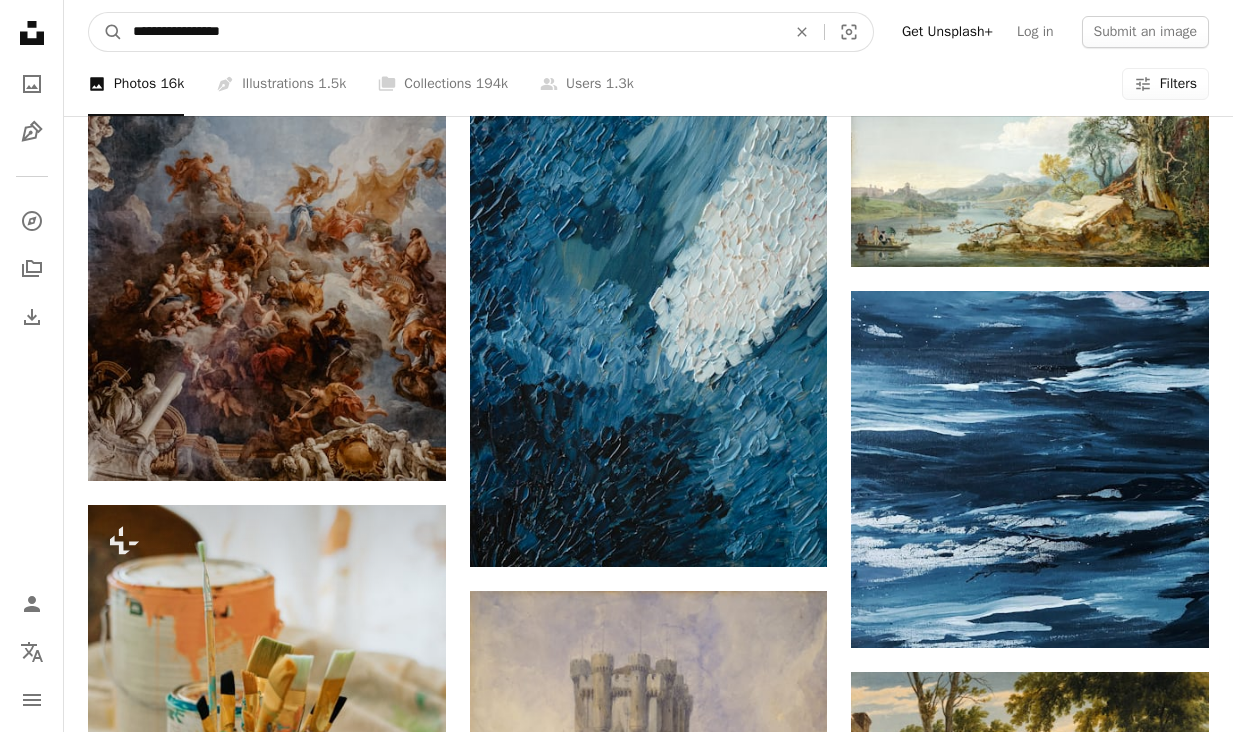 click on "A magnifying glass" at bounding box center (106, 32) 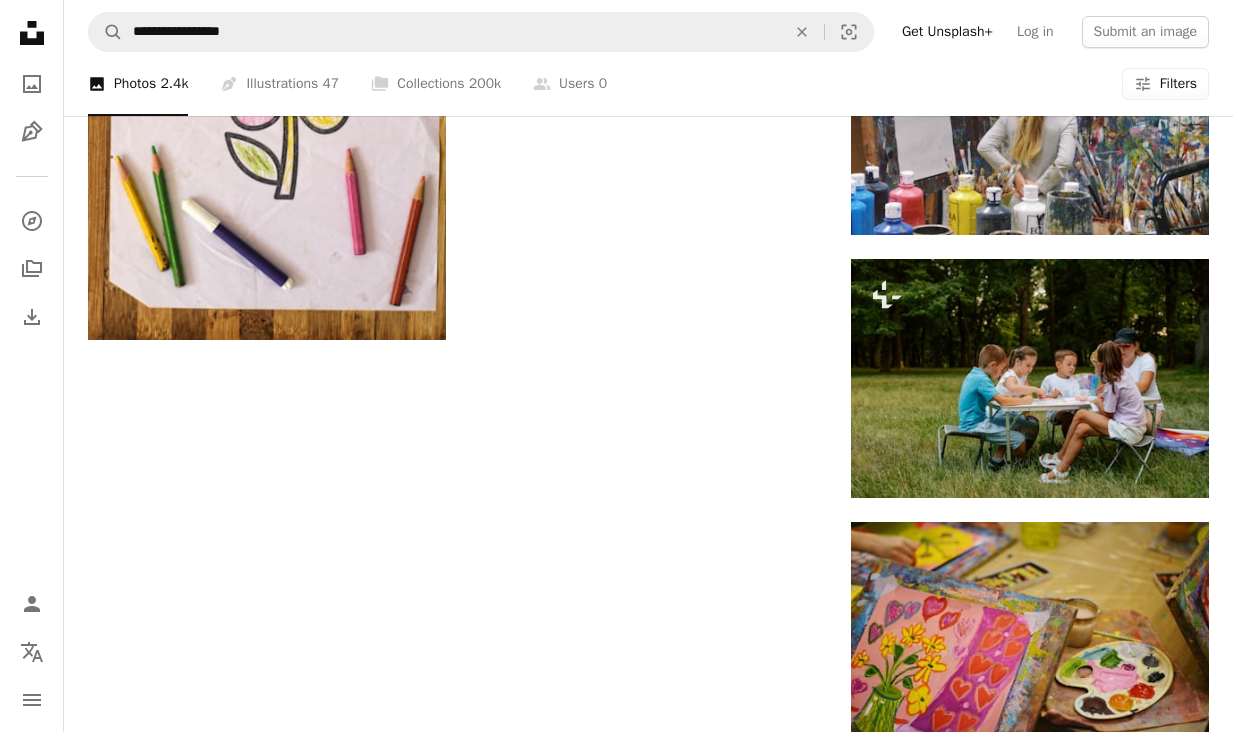 scroll, scrollTop: 2400, scrollLeft: 0, axis: vertical 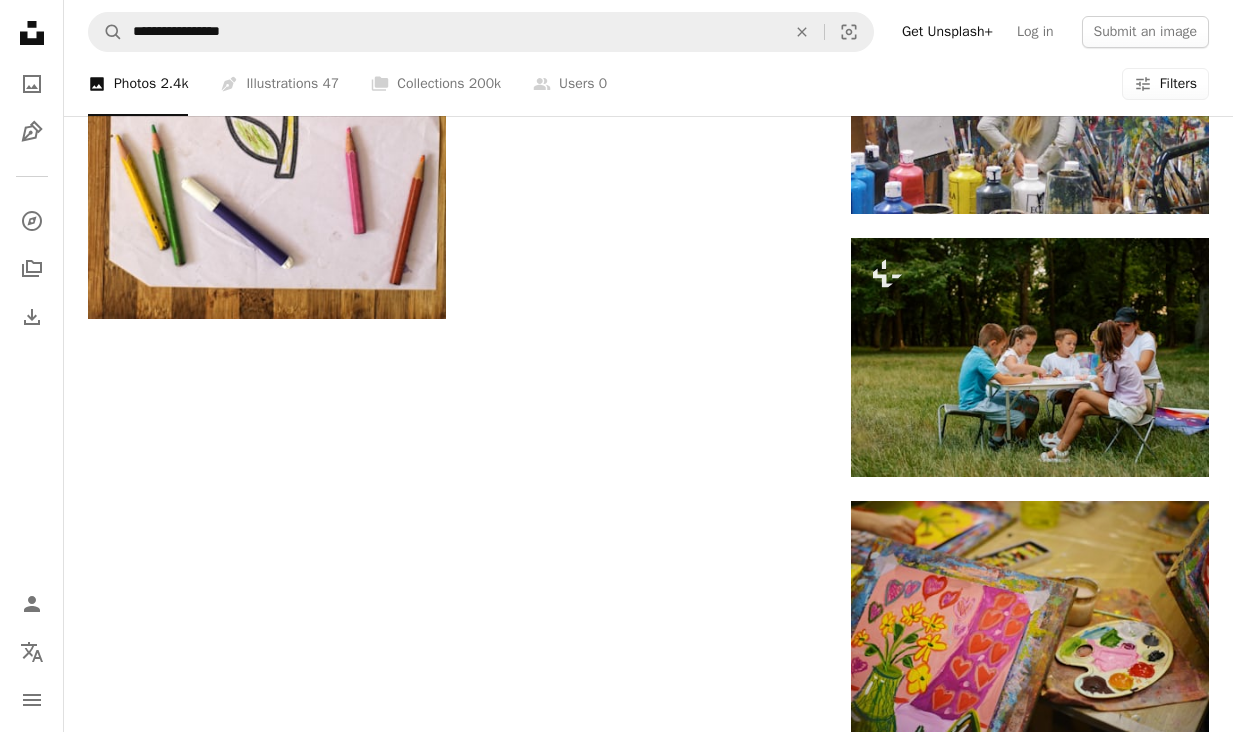 click on "Load more" at bounding box center (648, 1467) 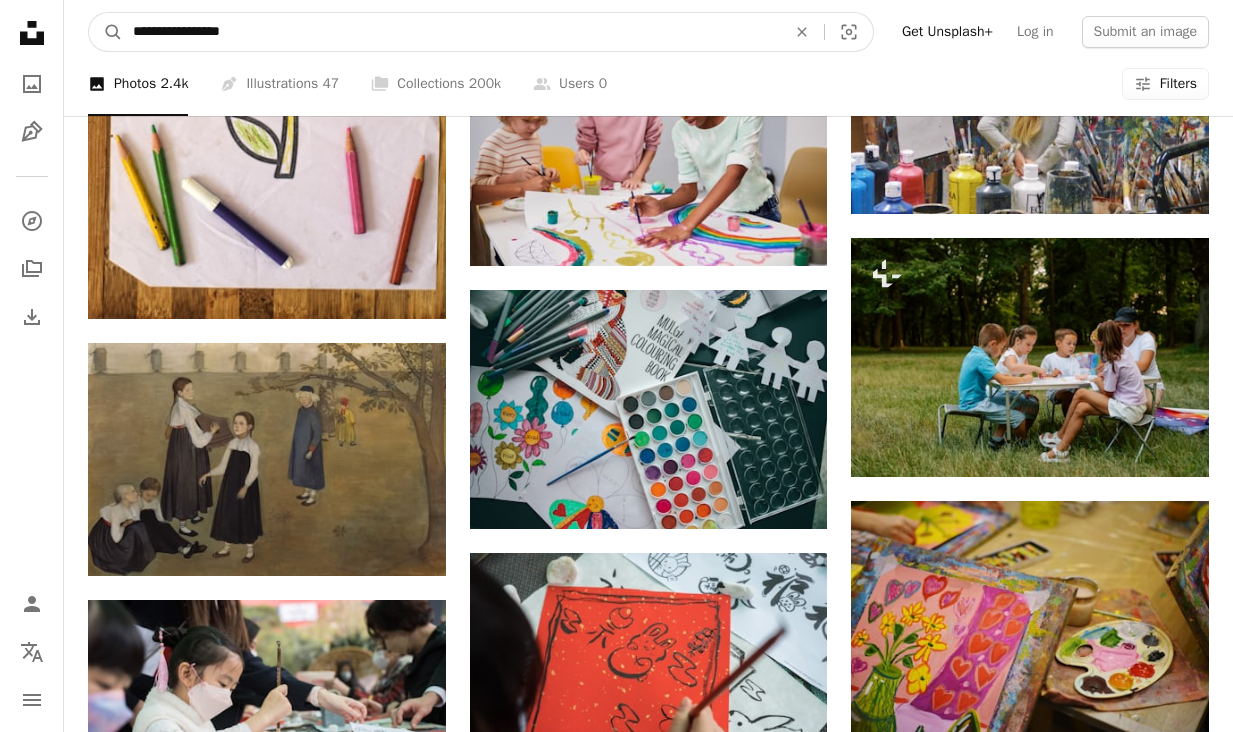 click on "**********" at bounding box center [451, 32] 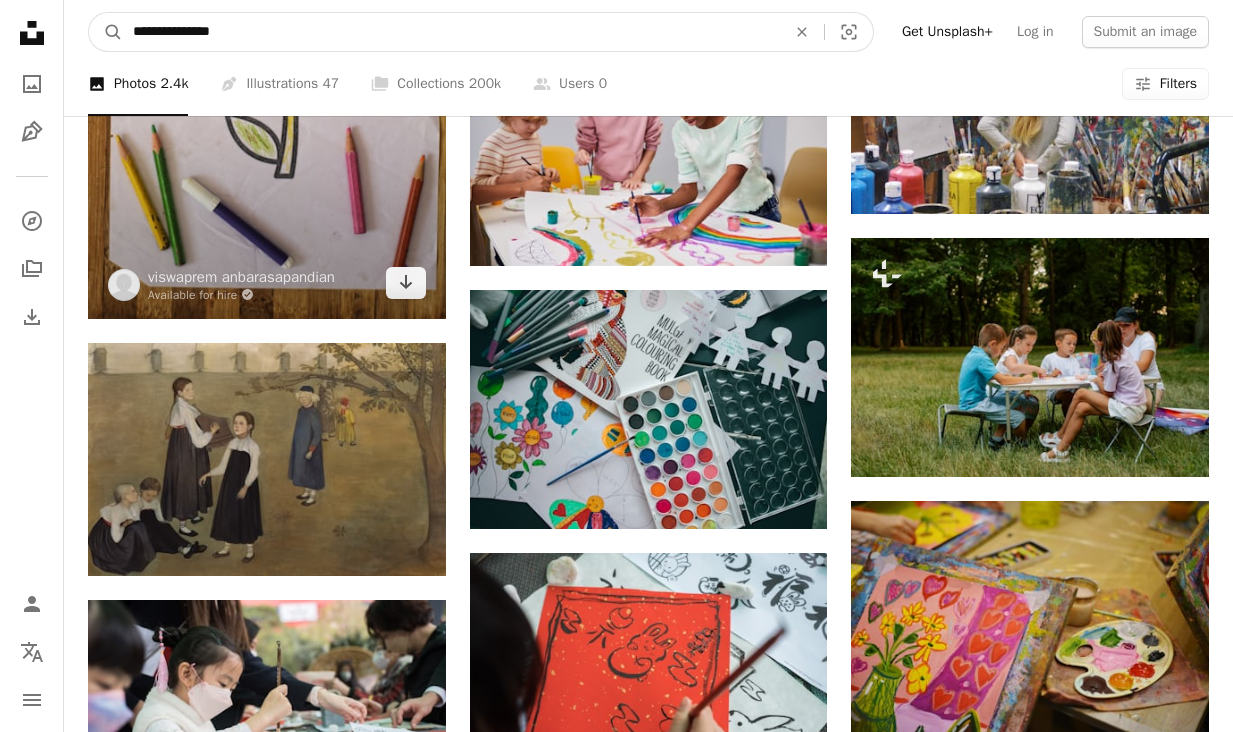 type on "**********" 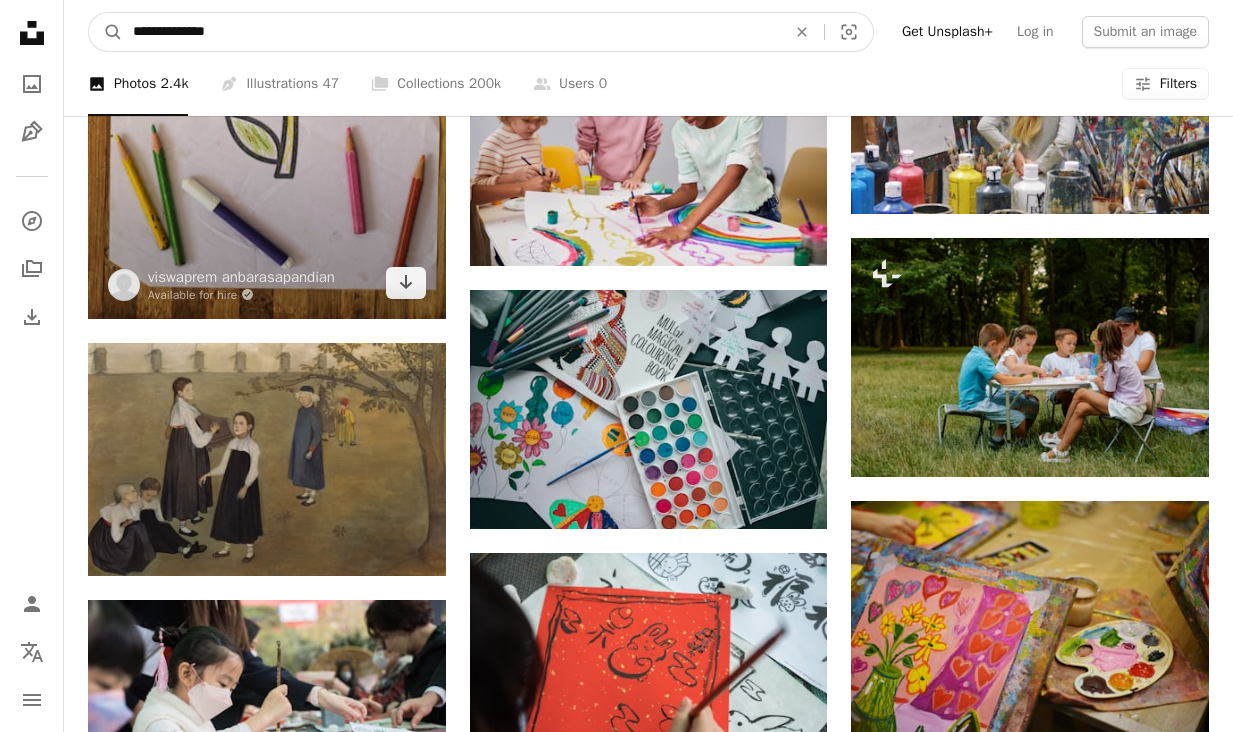 click on "A magnifying glass" at bounding box center (106, 32) 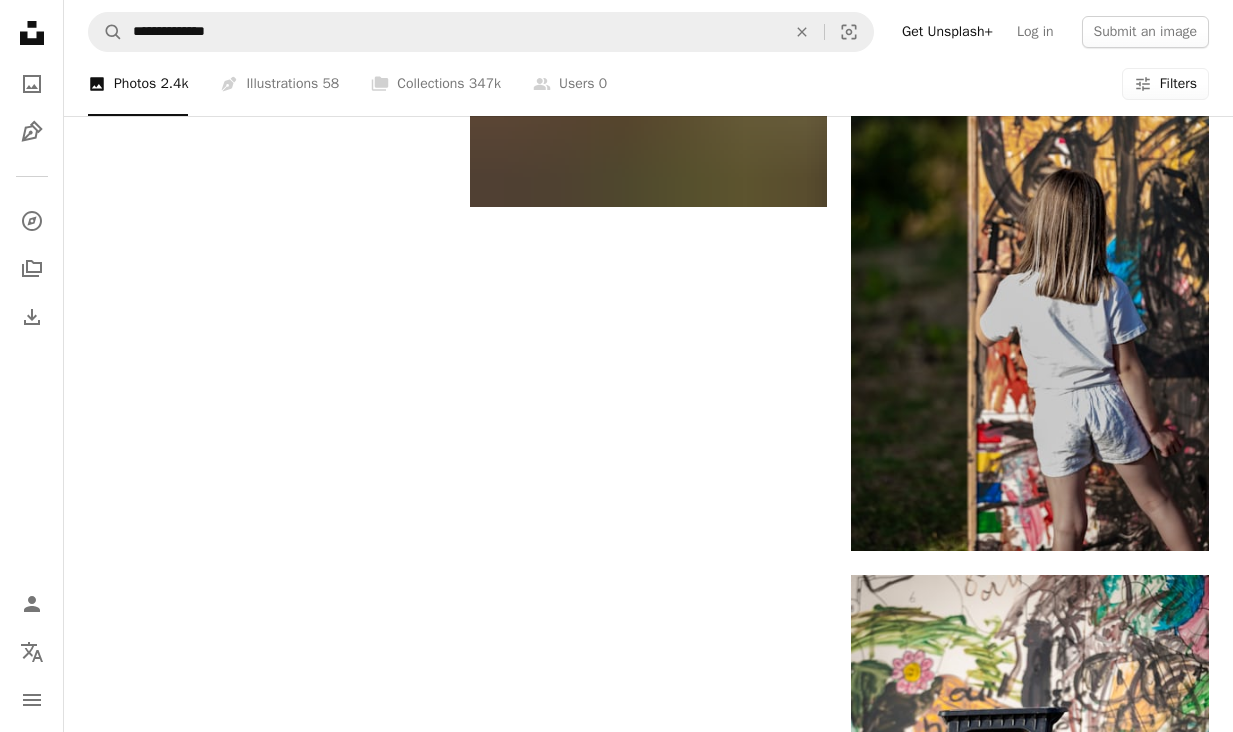 scroll, scrollTop: 2400, scrollLeft: 0, axis: vertical 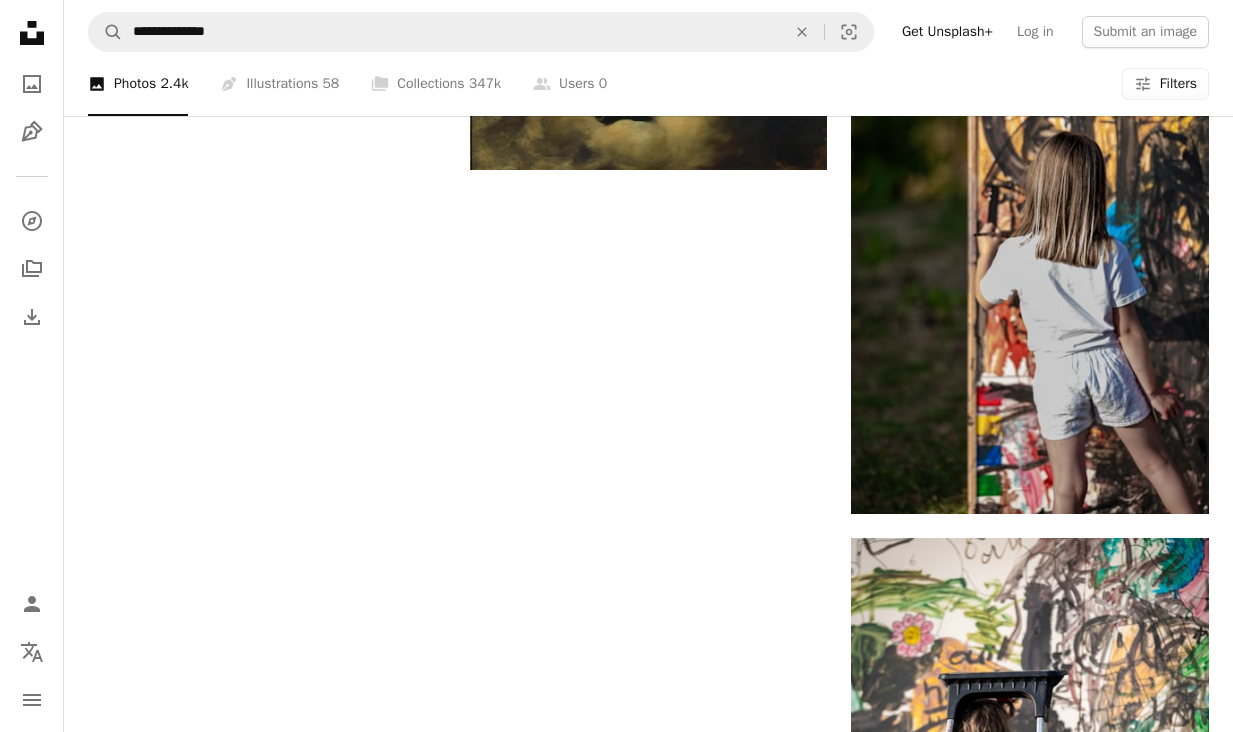 click on "Load more" at bounding box center (648, 1802) 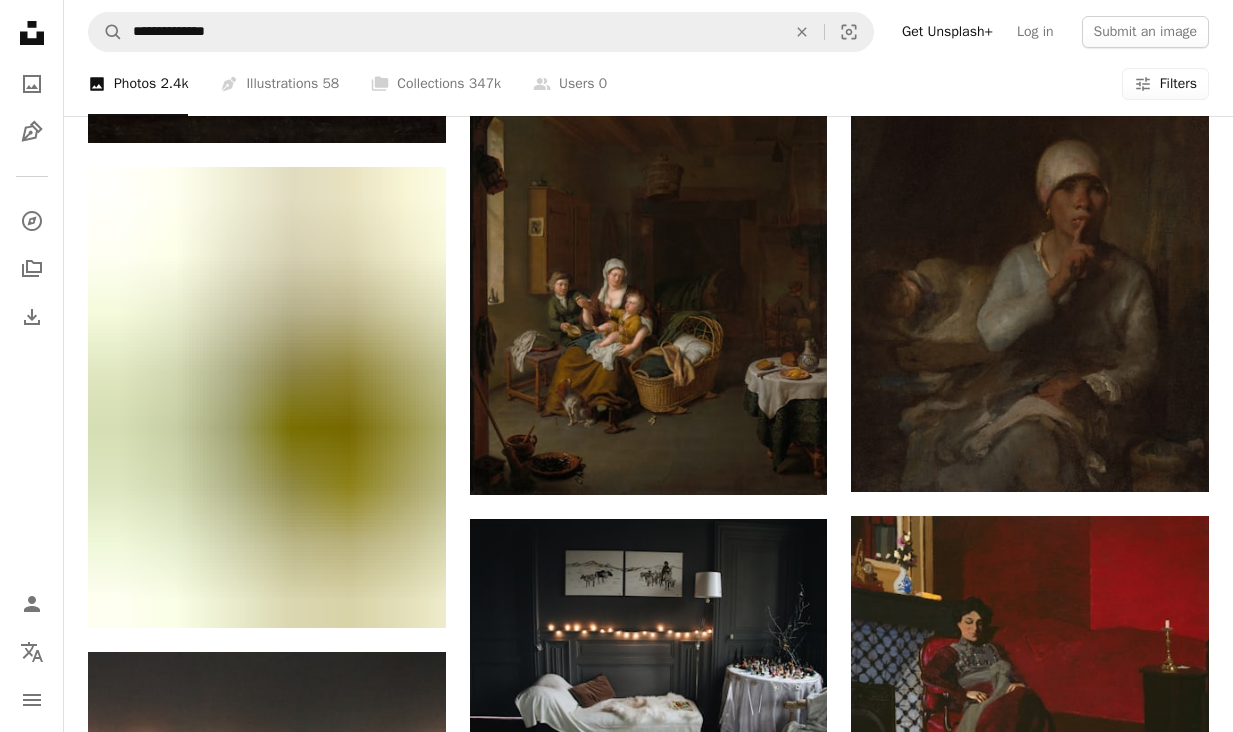 scroll, scrollTop: 8600, scrollLeft: 0, axis: vertical 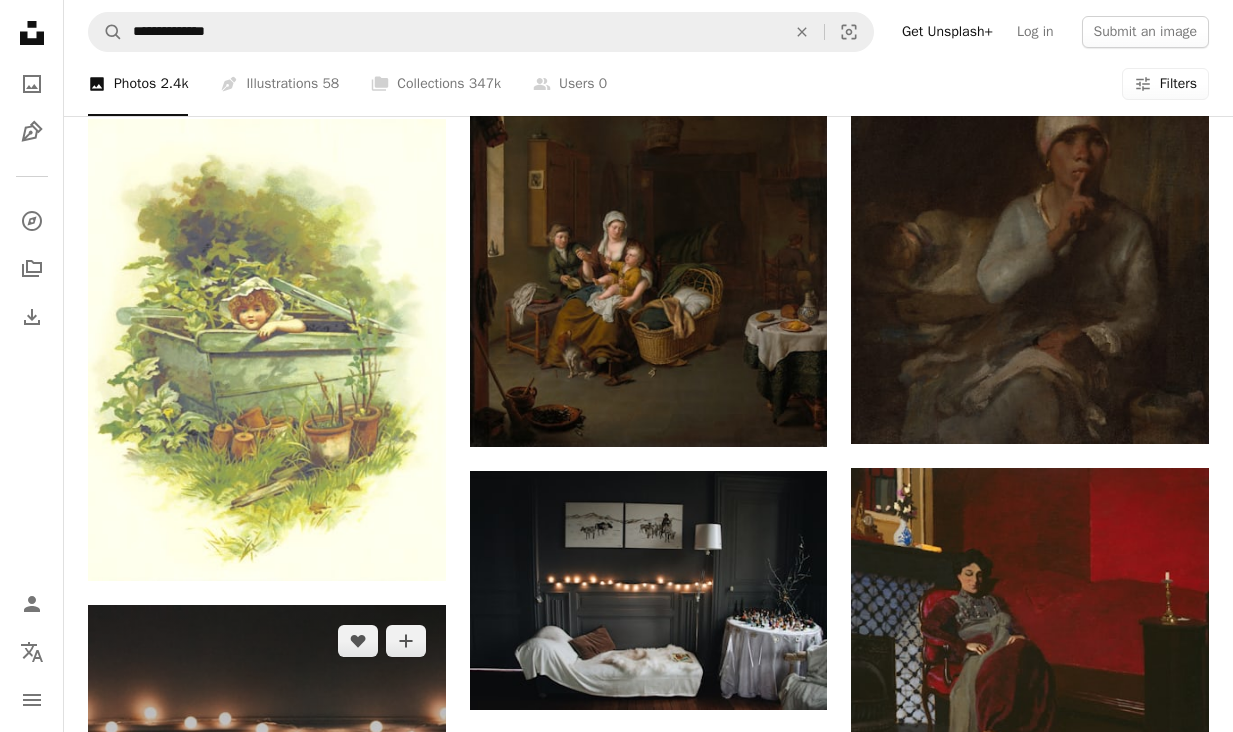 click at bounding box center [267, 873] 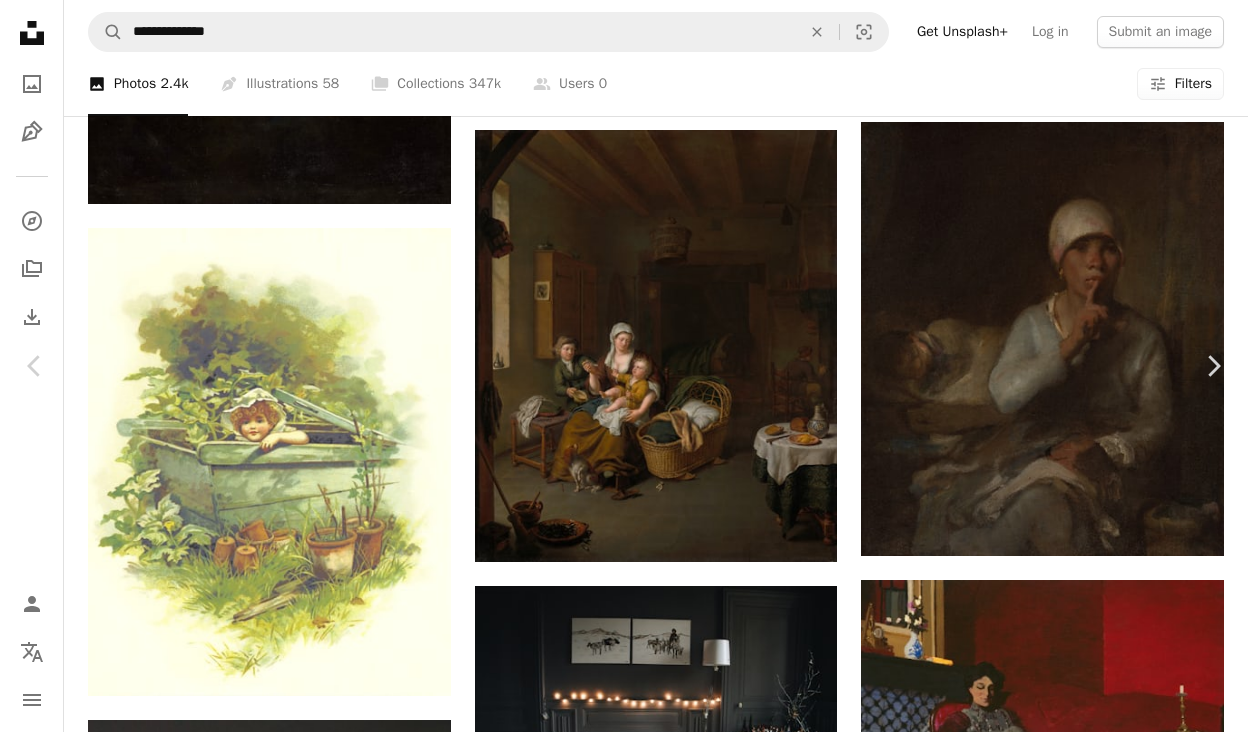 click on "Download free" at bounding box center (1049, 5734) 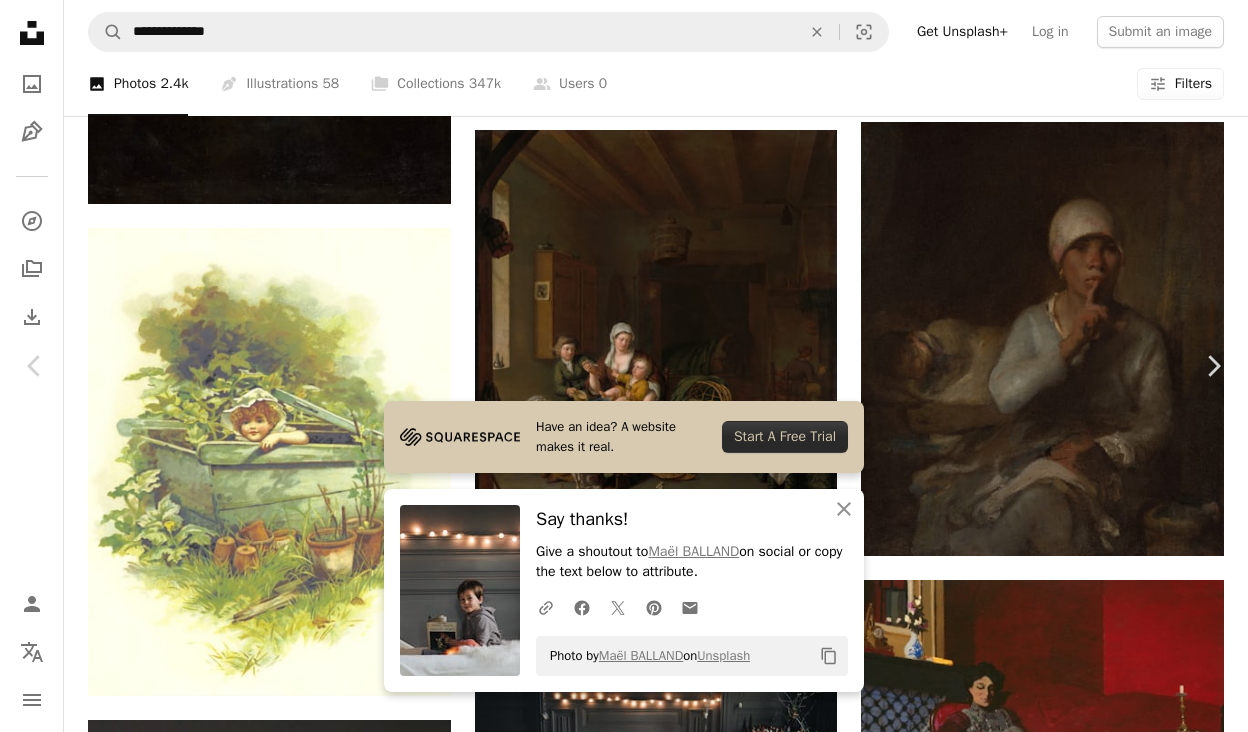 click on "An X shape" at bounding box center (20, 20) 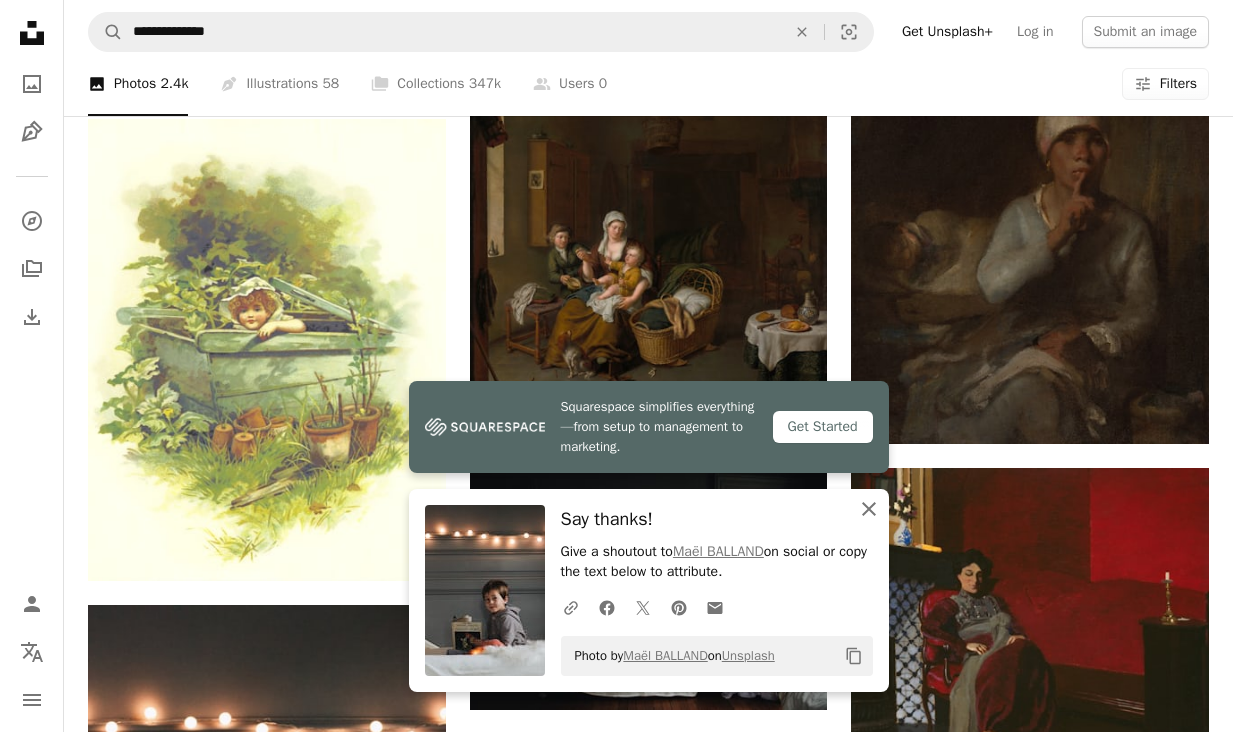 drag, startPoint x: 862, startPoint y: 519, endPoint x: 853, endPoint y: 467, distance: 52.773098 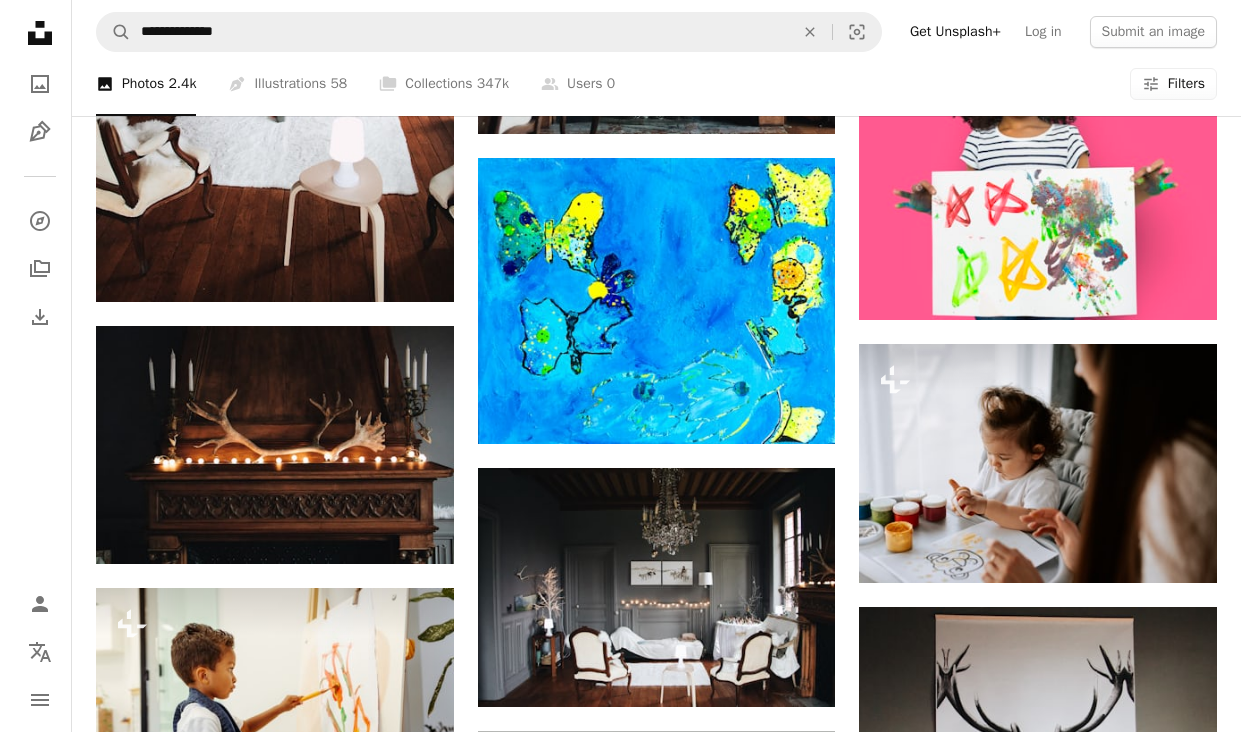 scroll, scrollTop: 10200, scrollLeft: 0, axis: vertical 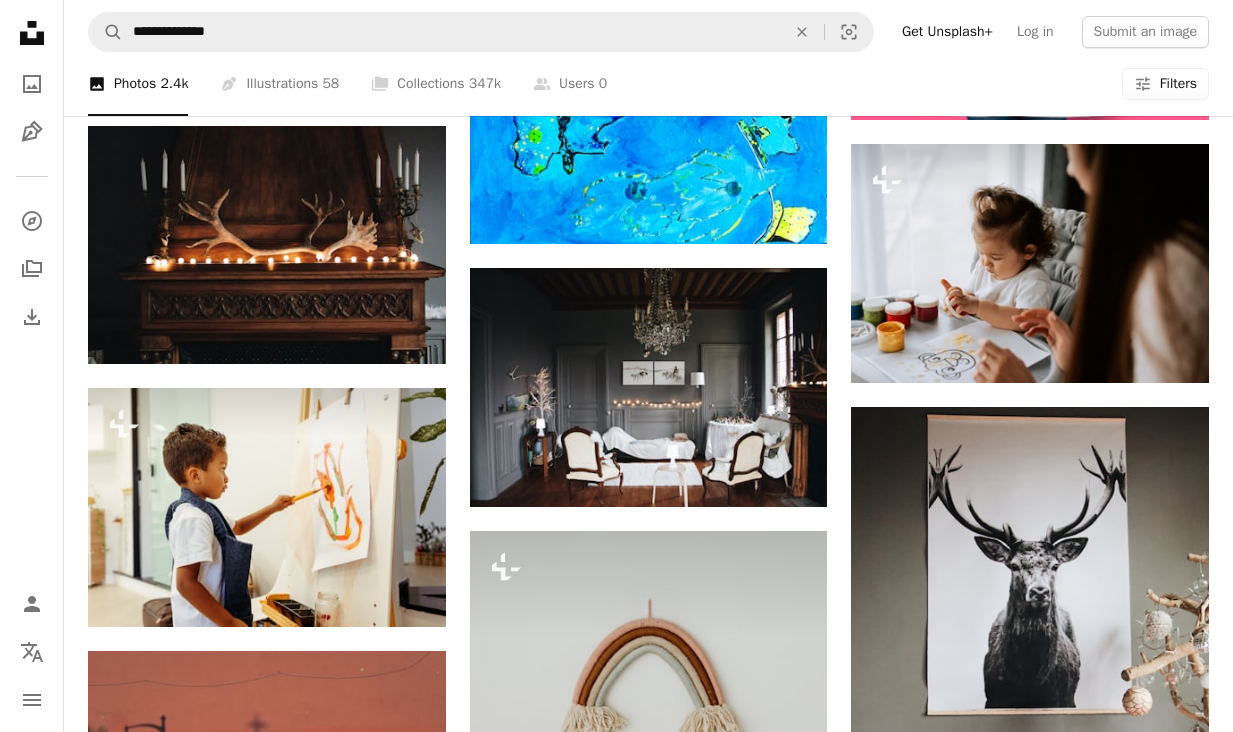 click on "Filters" at bounding box center (1178, 84) 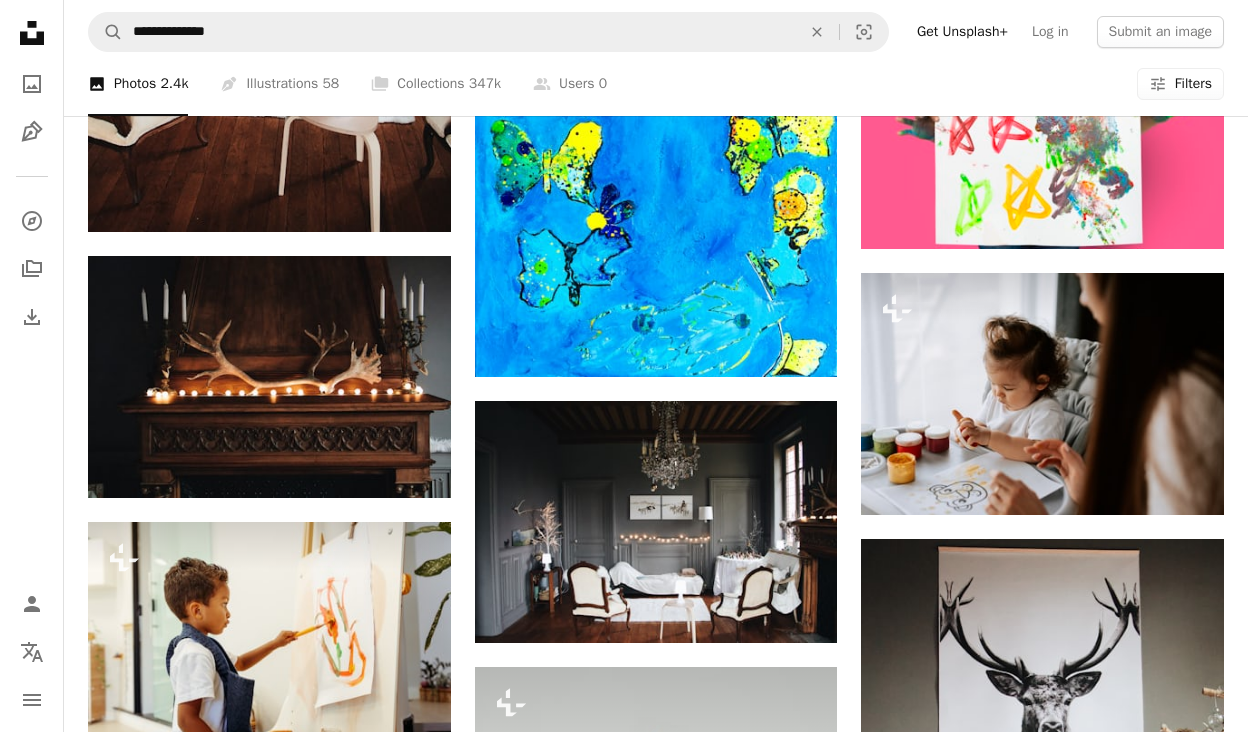 scroll, scrollTop: 62, scrollLeft: 0, axis: vertical 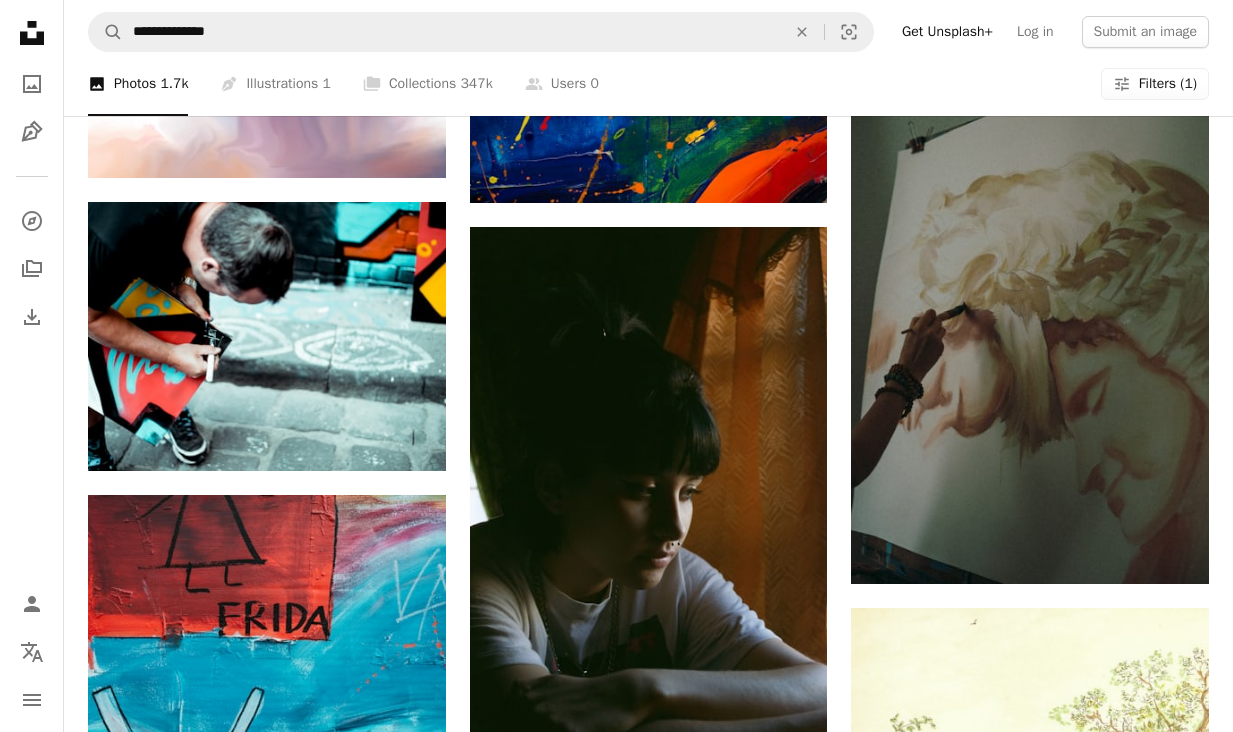 click at bounding box center (1030, 1455) 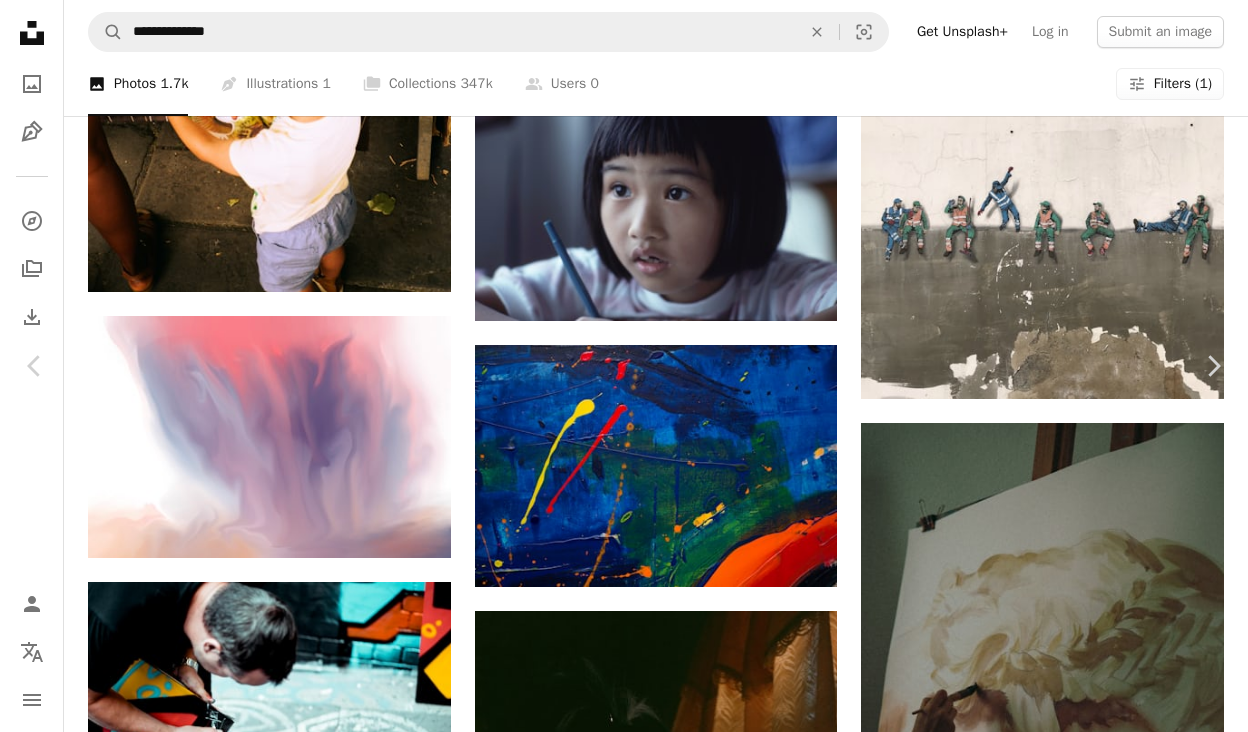 scroll, scrollTop: 4400, scrollLeft: 0, axis: vertical 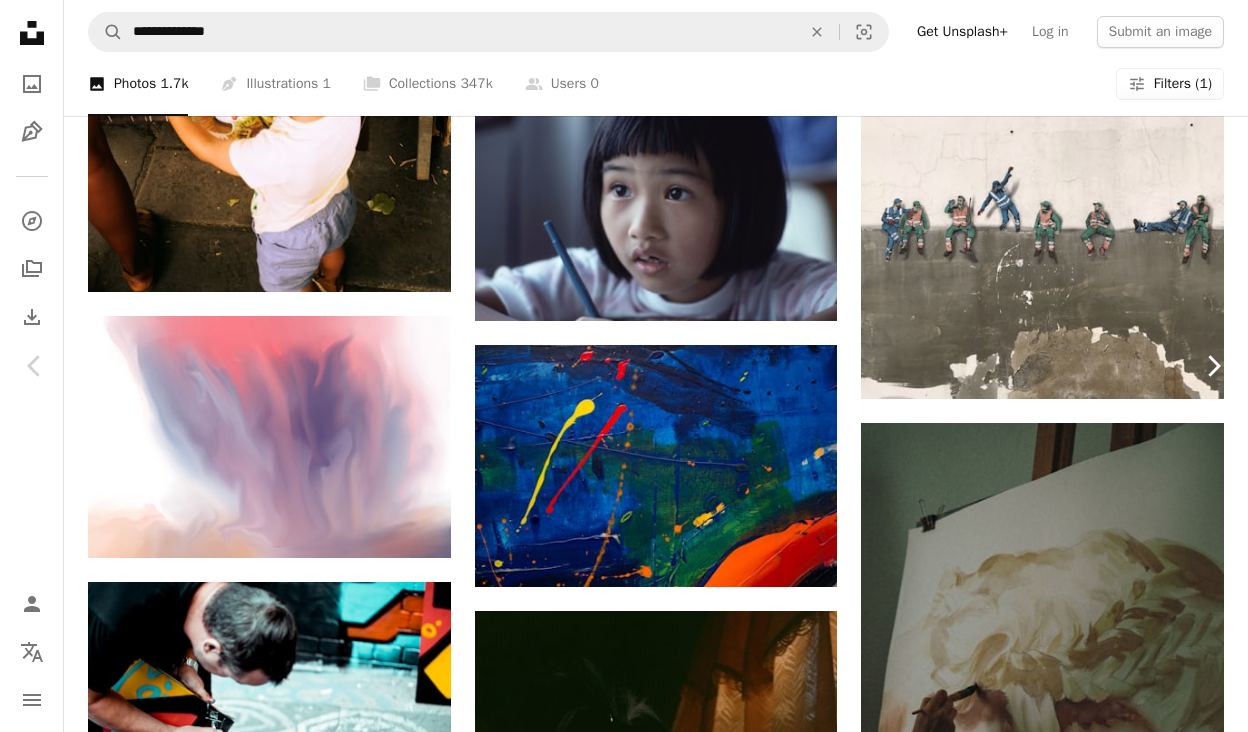click on "Chevron right" at bounding box center (1213, 366) 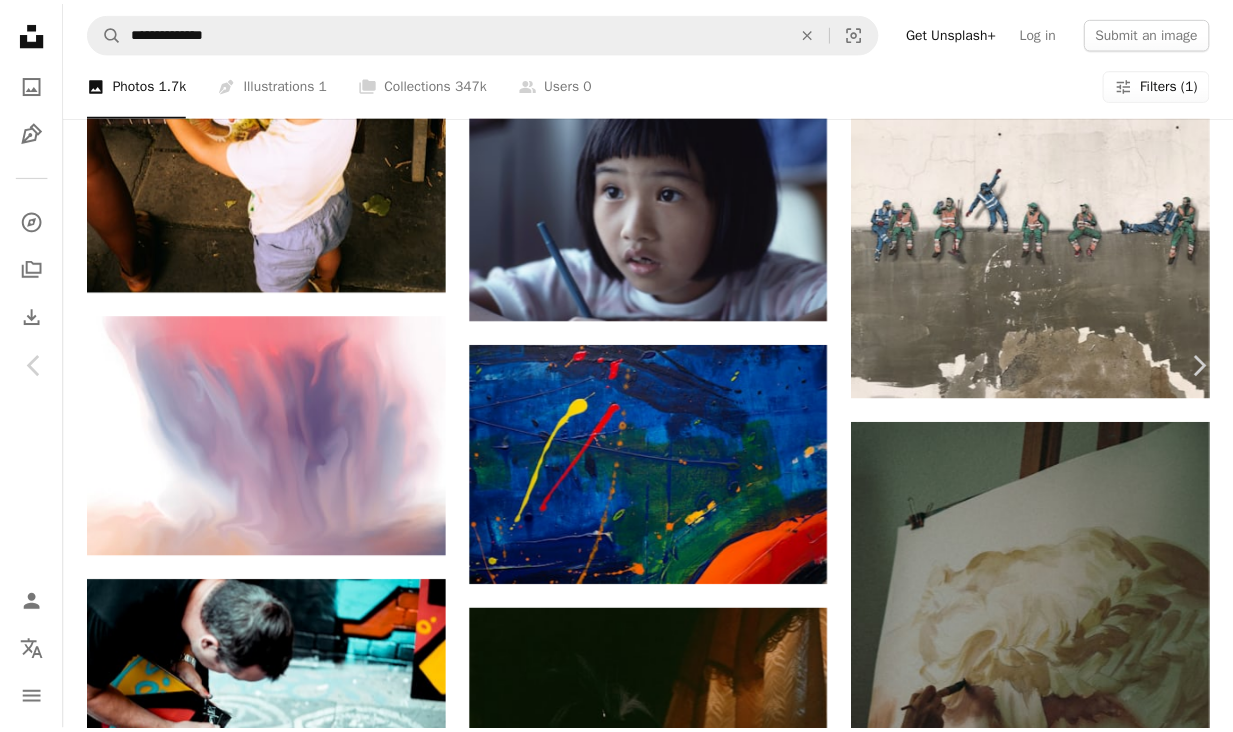 scroll, scrollTop: 0, scrollLeft: 0, axis: both 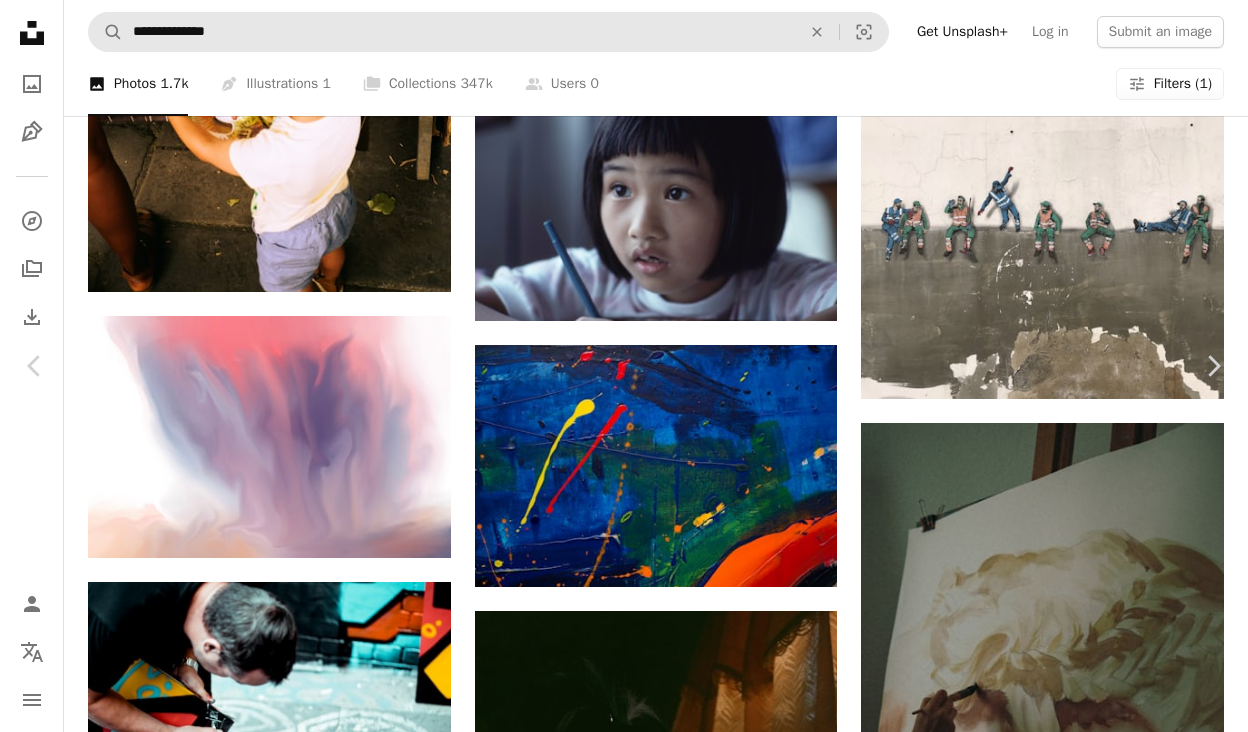 click on "An X shape" at bounding box center [20, 20] 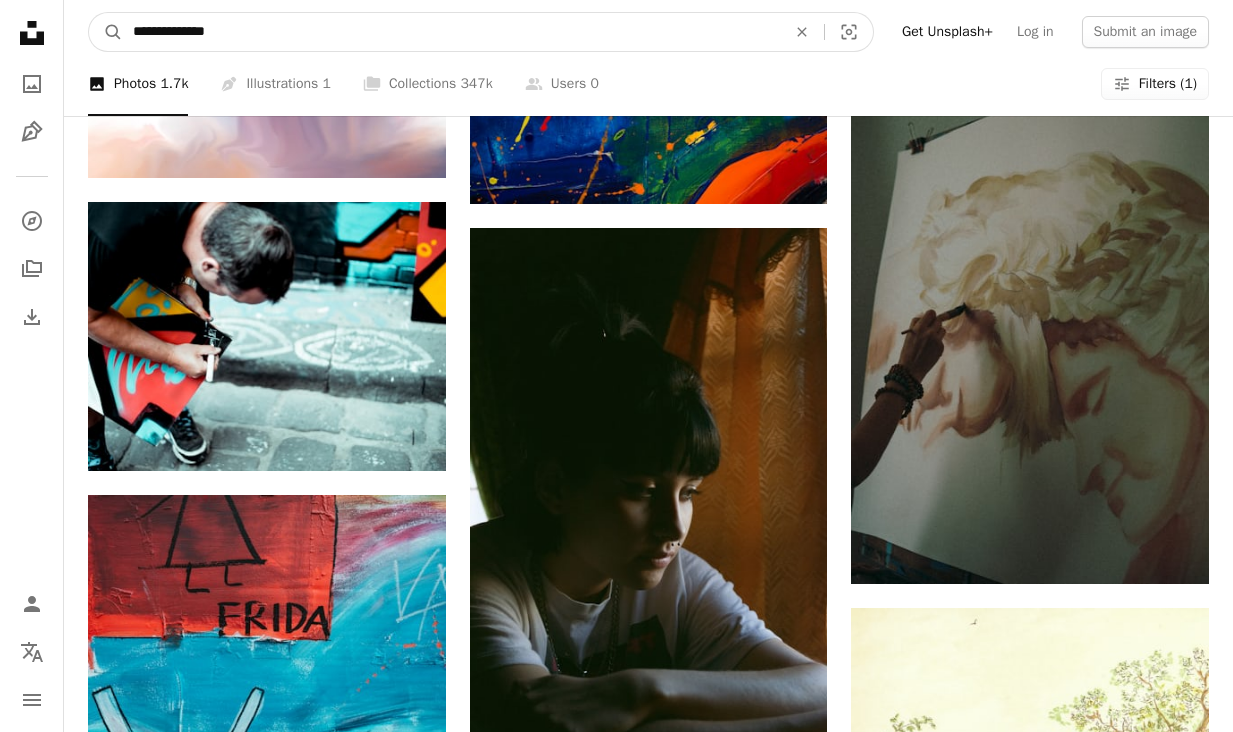 drag, startPoint x: 234, startPoint y: 39, endPoint x: 126, endPoint y: 35, distance: 108.07405 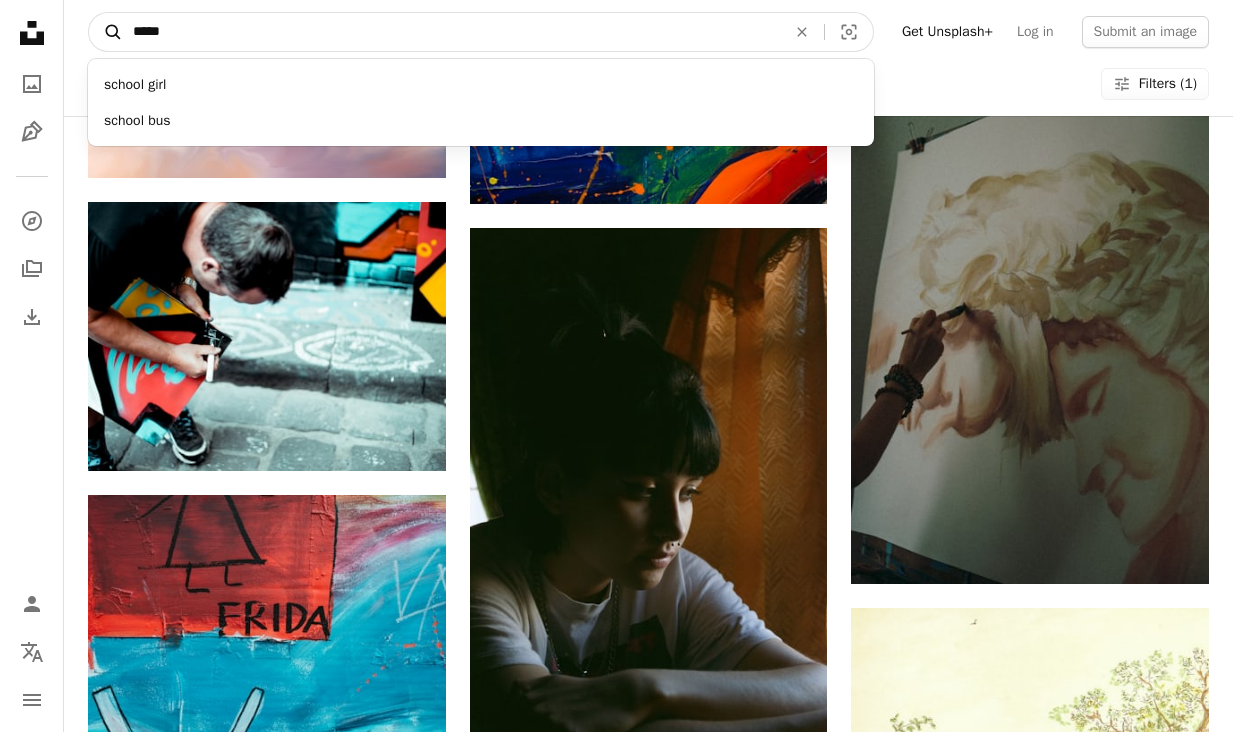 type on "******" 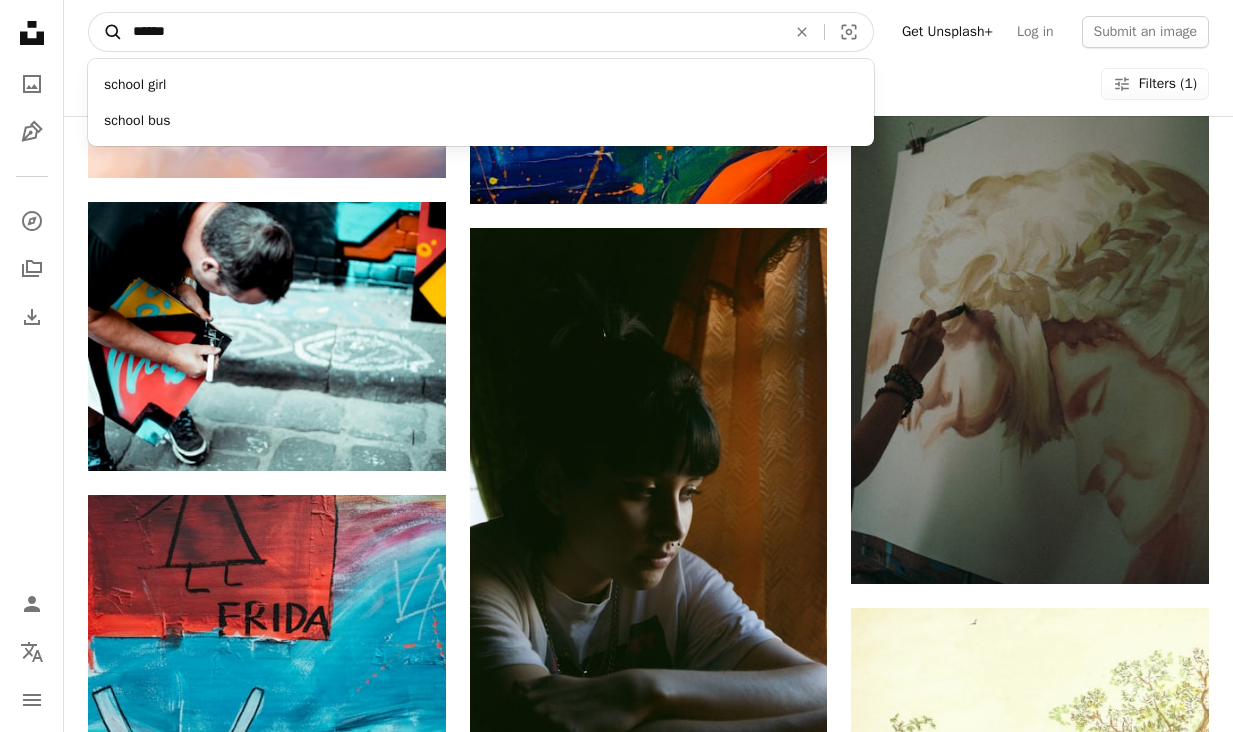 click on "A magnifying glass" at bounding box center (106, 32) 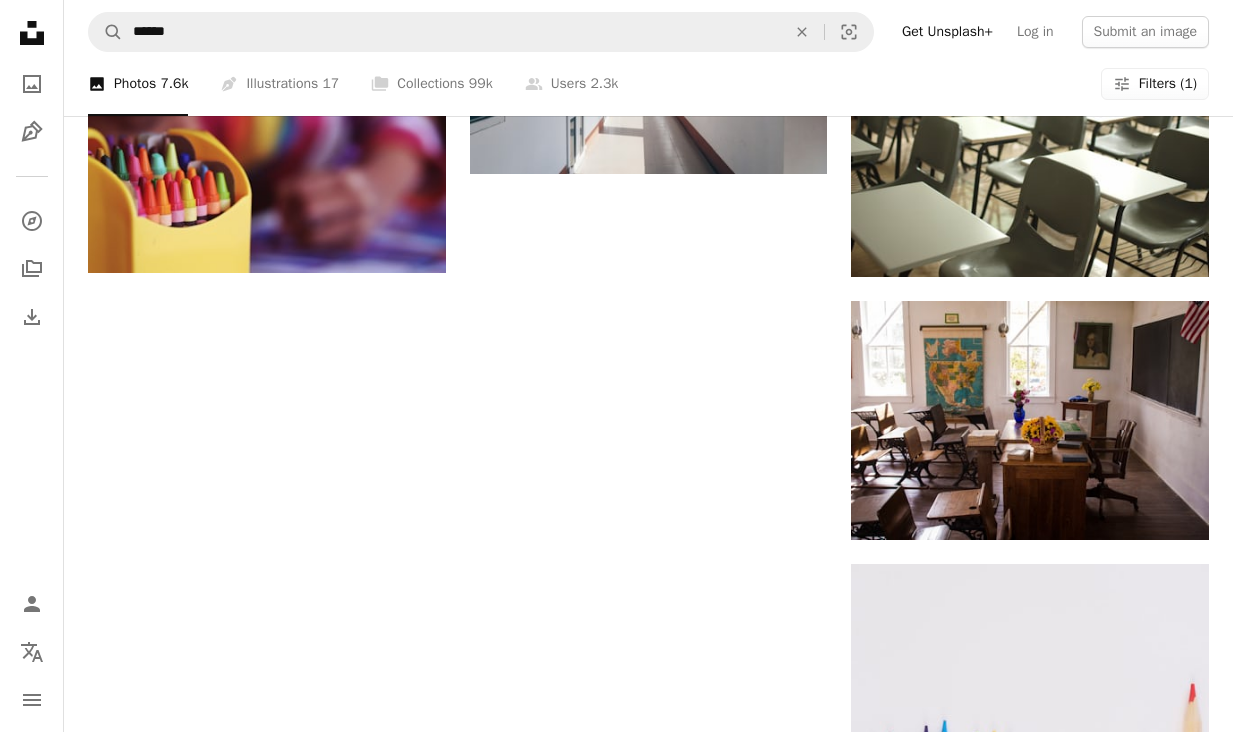 scroll, scrollTop: 1867, scrollLeft: 0, axis: vertical 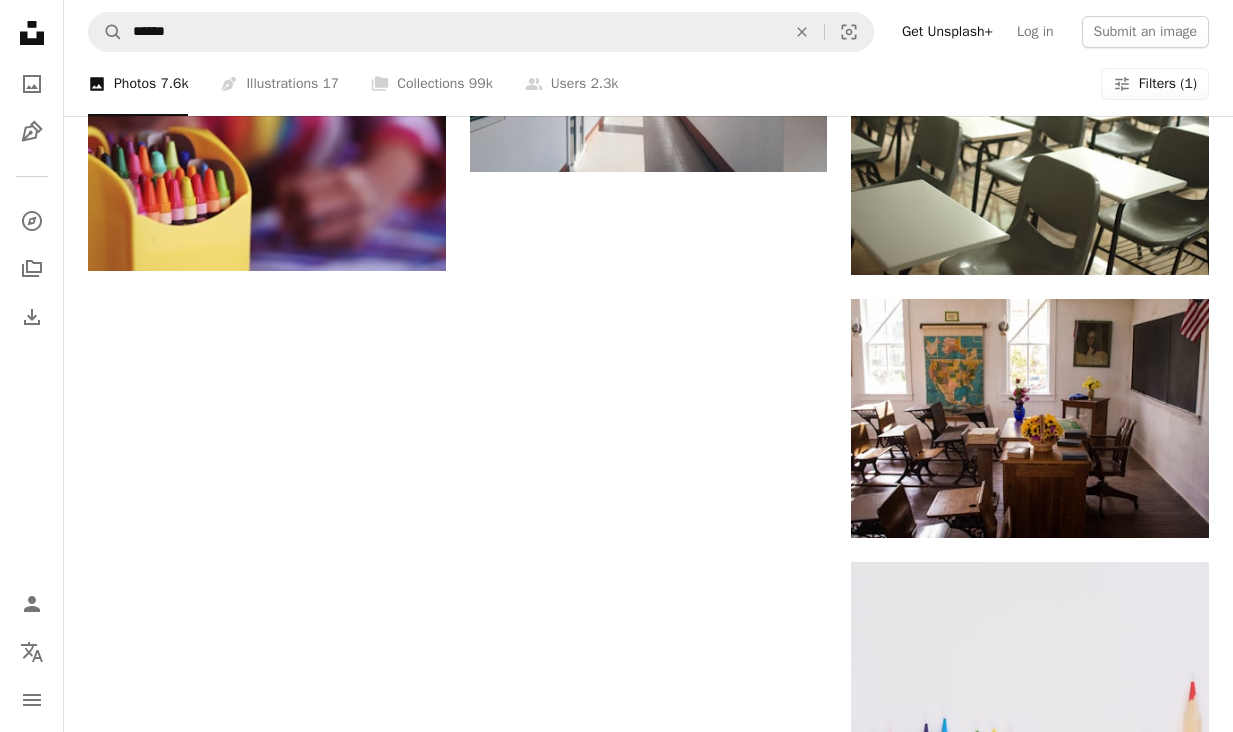 click on "Load more" at bounding box center (648, 1558) 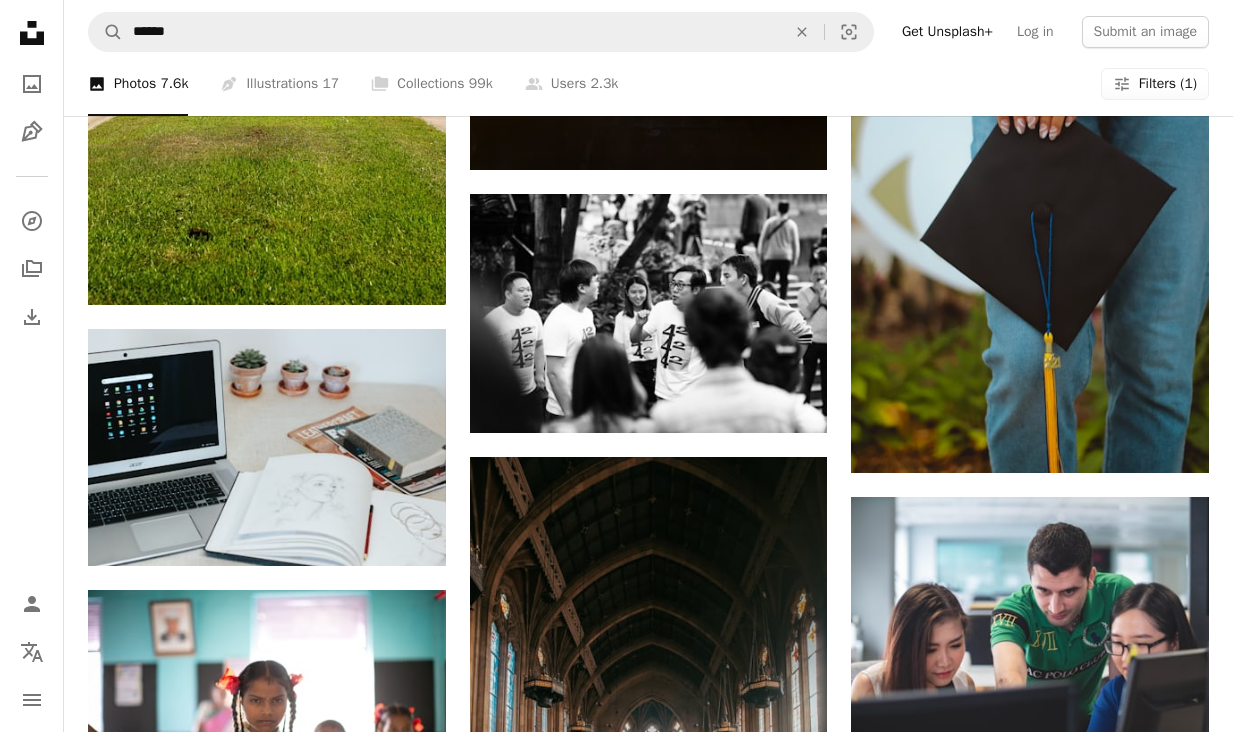 scroll, scrollTop: 42867, scrollLeft: 0, axis: vertical 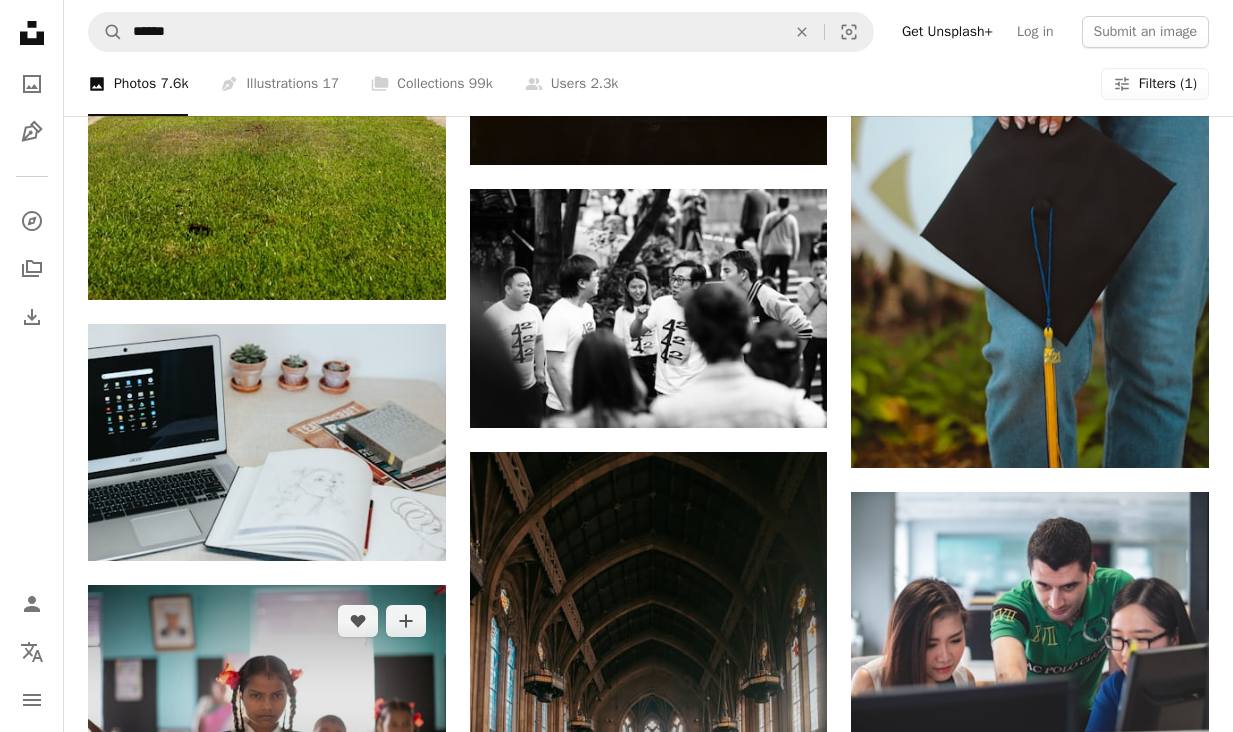 click at bounding box center [267, 704] 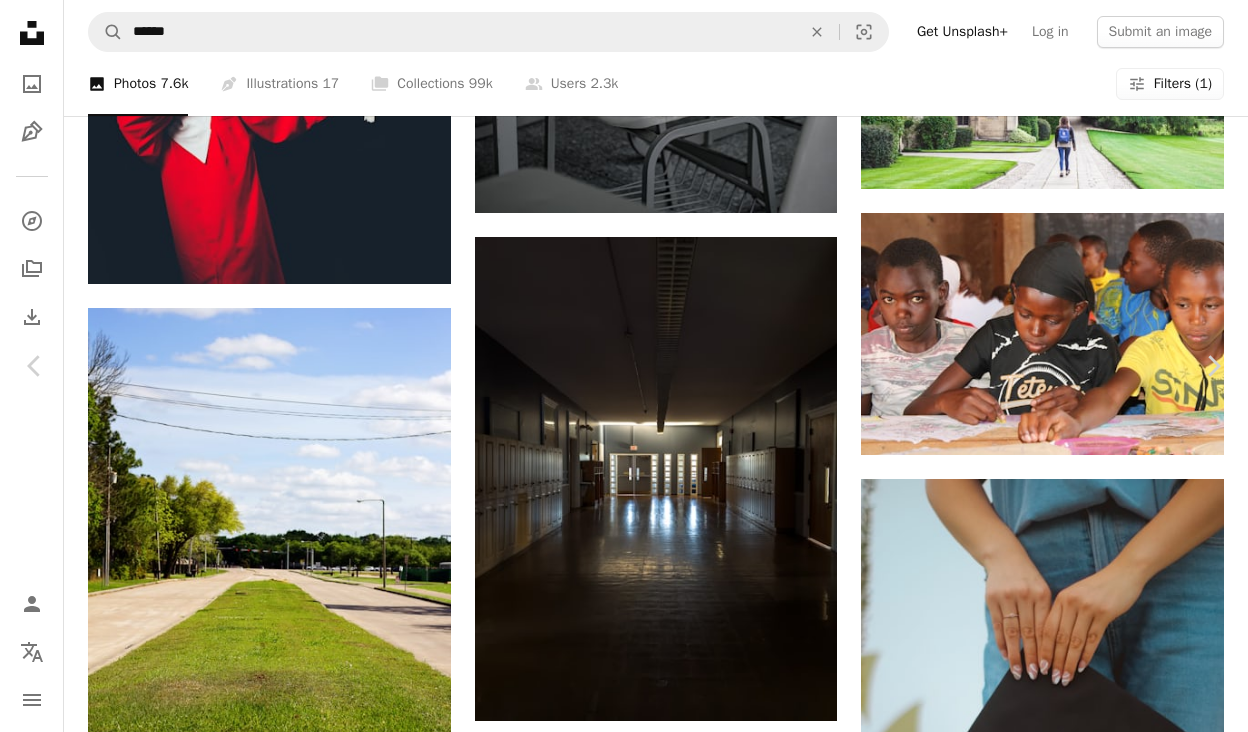 click on "[FIRST] [LAST] Available for hire A checkmark inside of a circle A heart A plus sign Edit image Plus sign for Unsplash+ Download free Chevron down Zoom in Views 2,457,272 Downloads 7,714 Featured in Photos A forward-right arrow Share Info icon Info More Actions A school for underprivileged kids. I showed up one day and made everyone smile. The joy at being centre stage for them was immense. A map marker [CITY], [STATE], [COUNTRY] Calendar outlined Published on November 4, 2019 Safety Free to use under the Unsplash License school india classroom hate kids school middle school indian school young student school room learning kids poverty in india [CITY] girl human fashion female room clothing apparel suit Backgrounds Browse premium related images on iStock | Save 20% with code UNSPLASH20 View more on iStock ↗ Related images A heart A plus sign [FIRST] [LAST] Available for hire A checkmark inside of a circle Arrow pointing down Plus sign for Unsplash+ A heart A plus sign" at bounding box center [624, 5021] 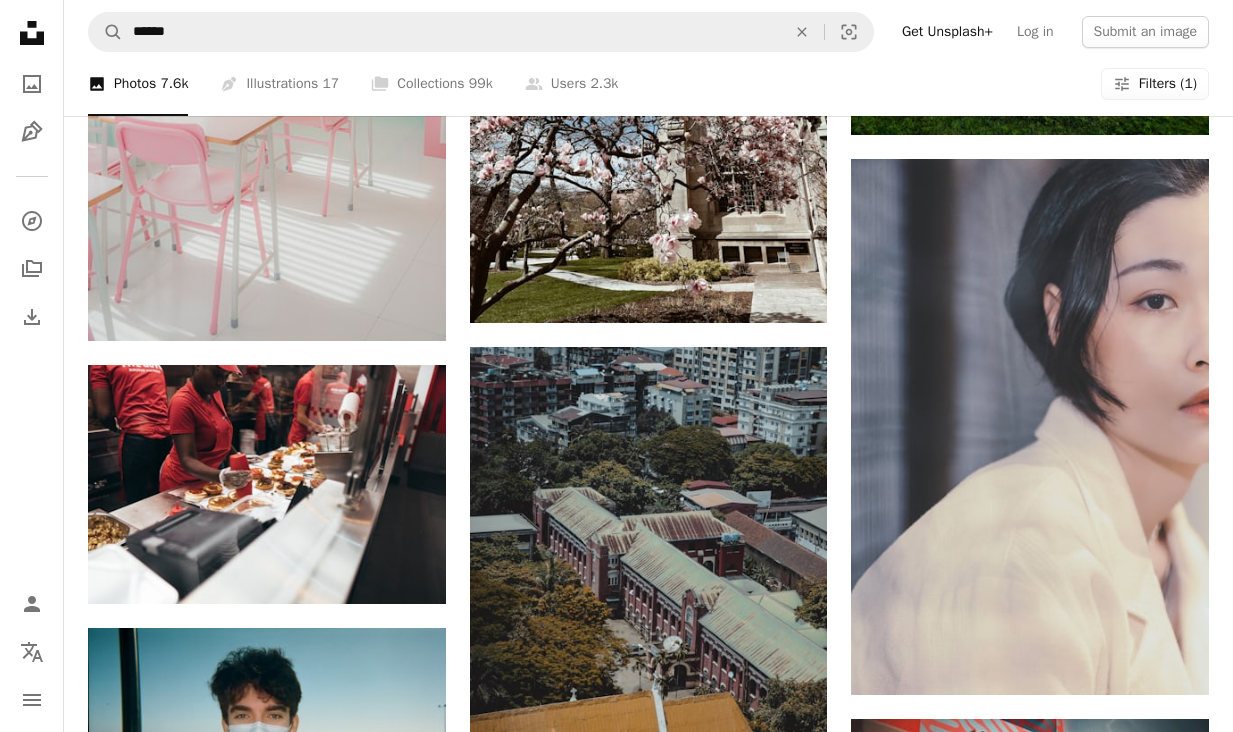 scroll, scrollTop: 60067, scrollLeft: 0, axis: vertical 